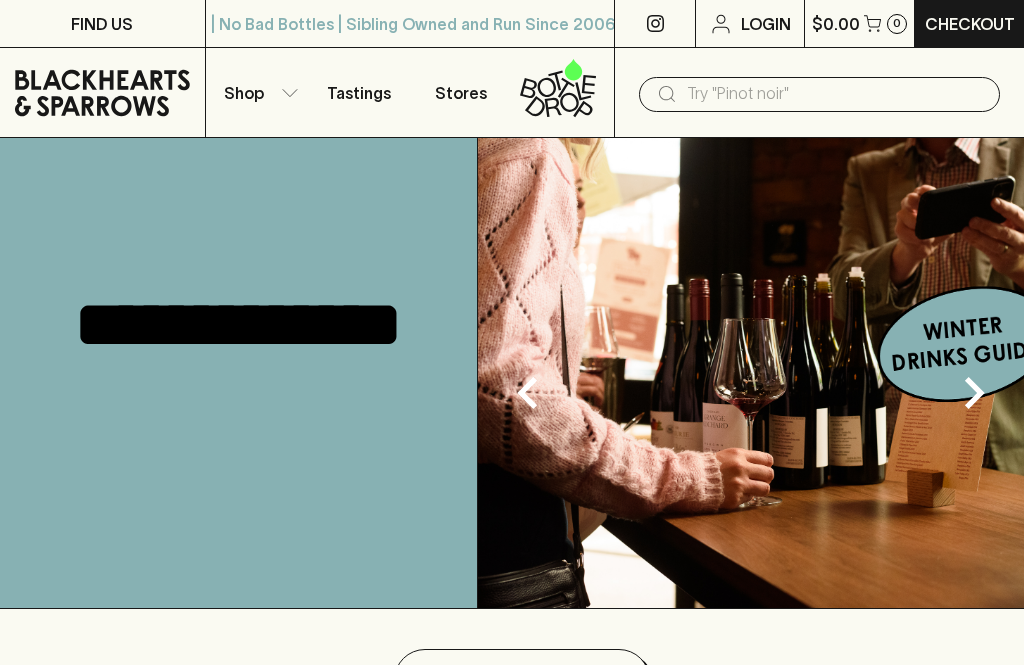 scroll, scrollTop: 0, scrollLeft: 0, axis: both 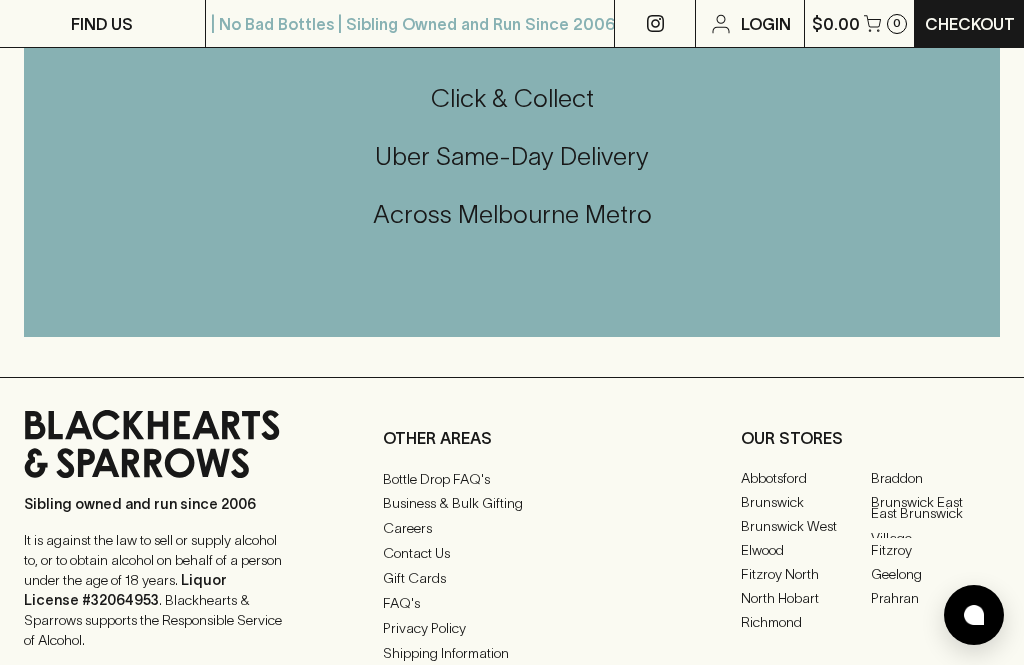 click on "Gift Cards" at bounding box center [512, 579] 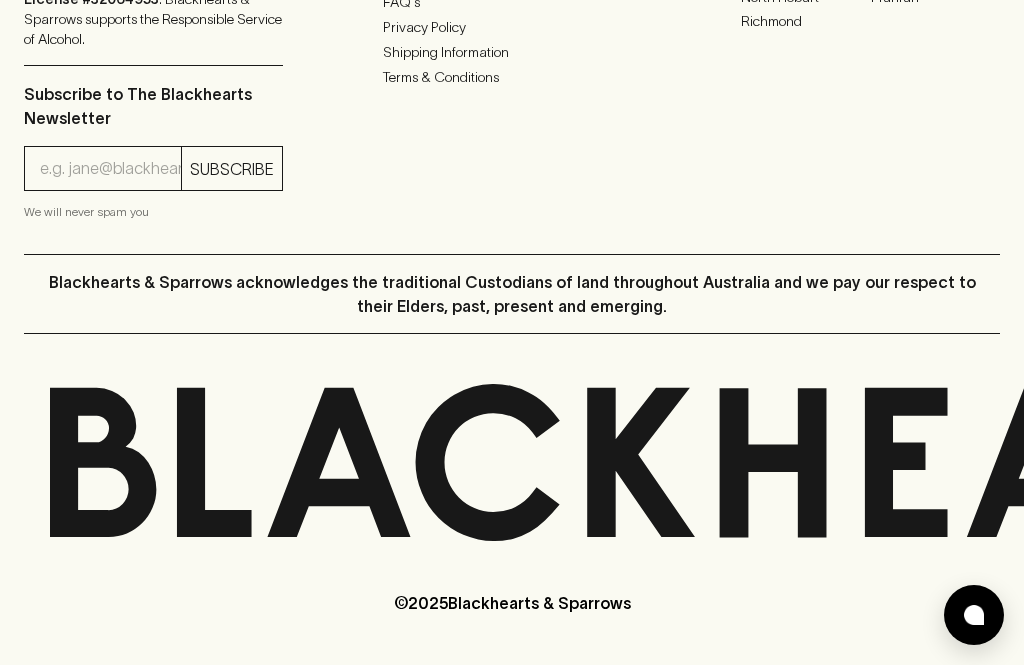 scroll, scrollTop: 0, scrollLeft: 0, axis: both 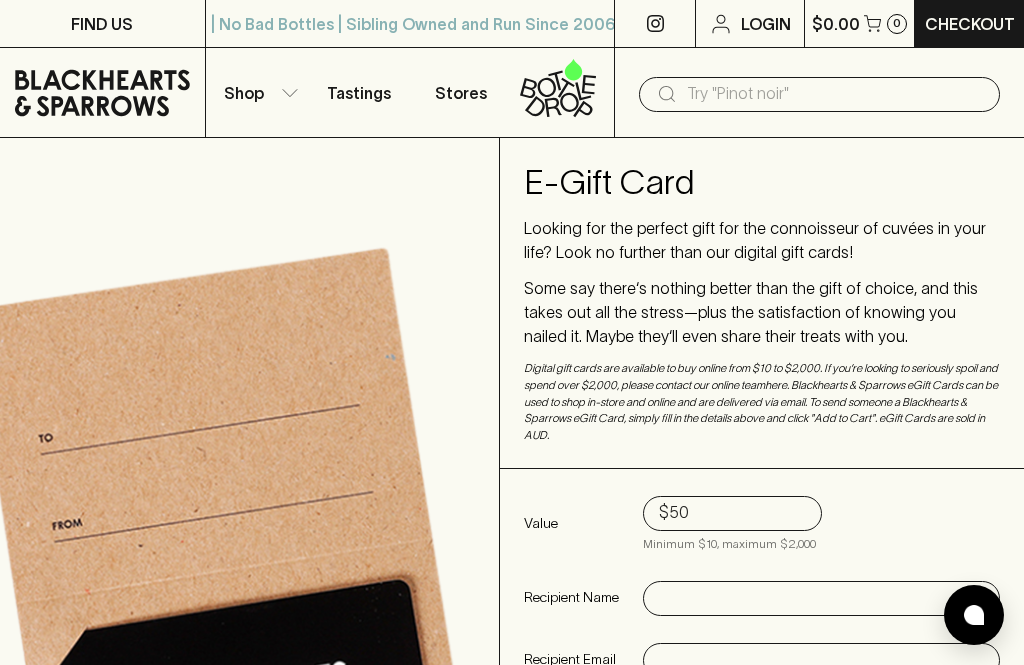 click on "$50" at bounding box center (732, 513) 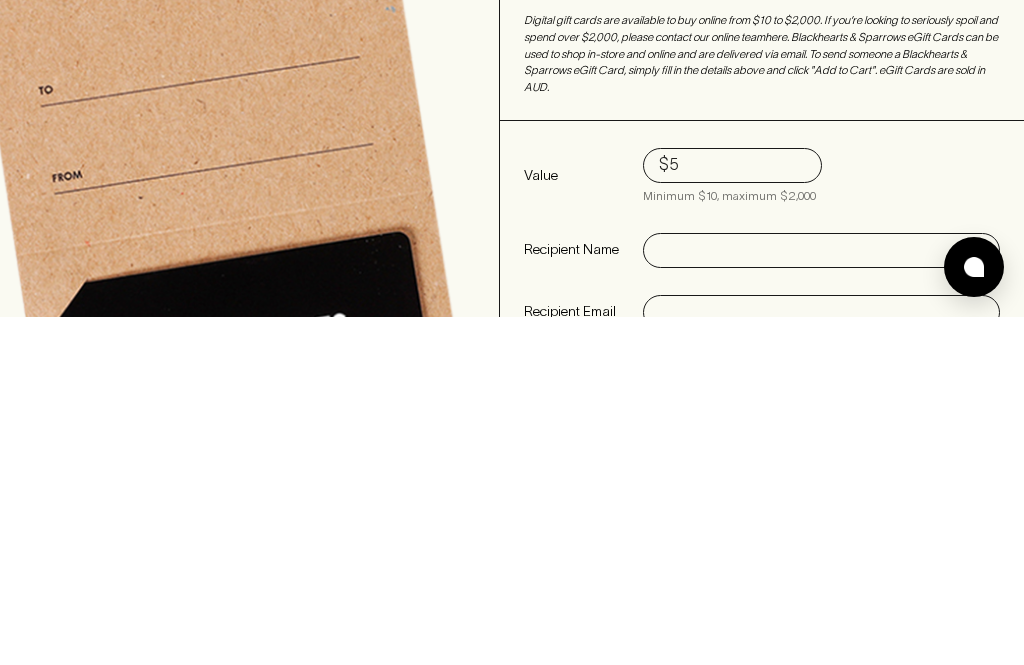 type on "$" 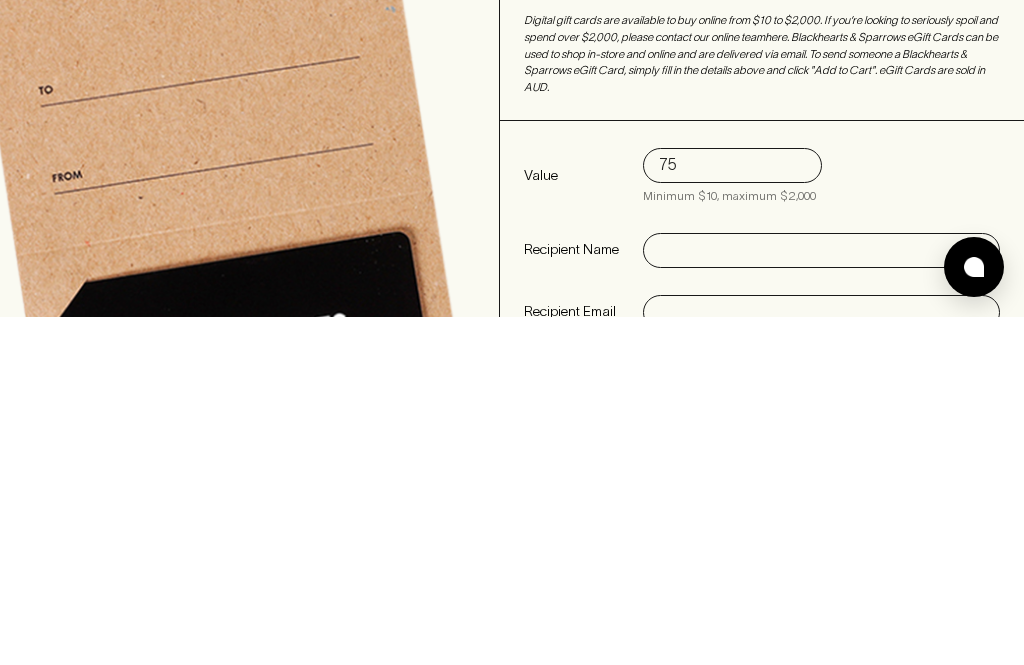 type on "75" 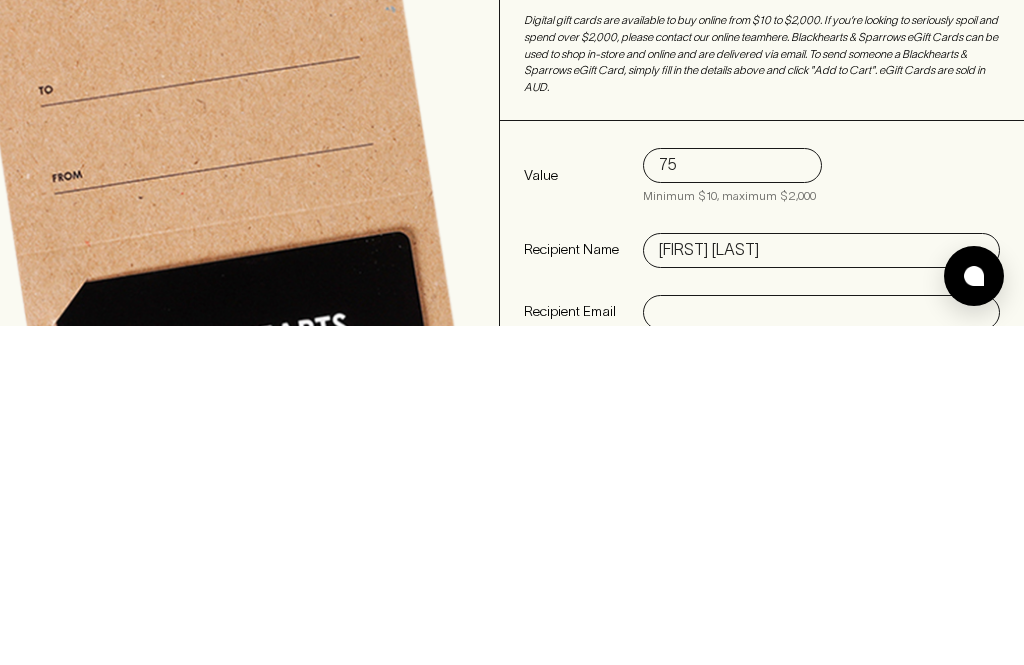 scroll, scrollTop: 36, scrollLeft: 0, axis: vertical 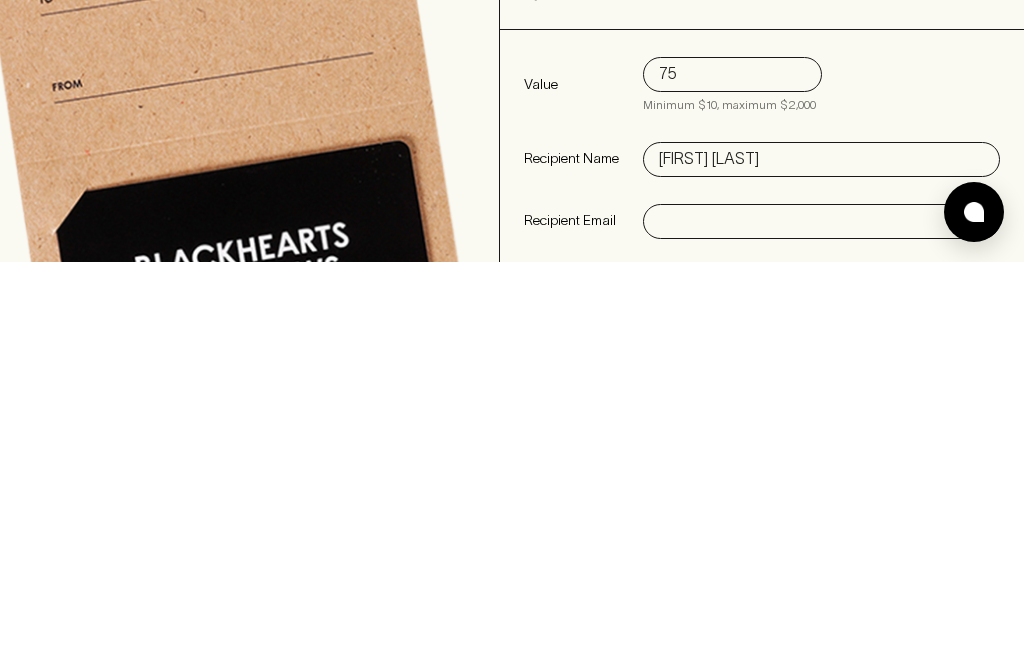 type on "[FIRST] [LAST]" 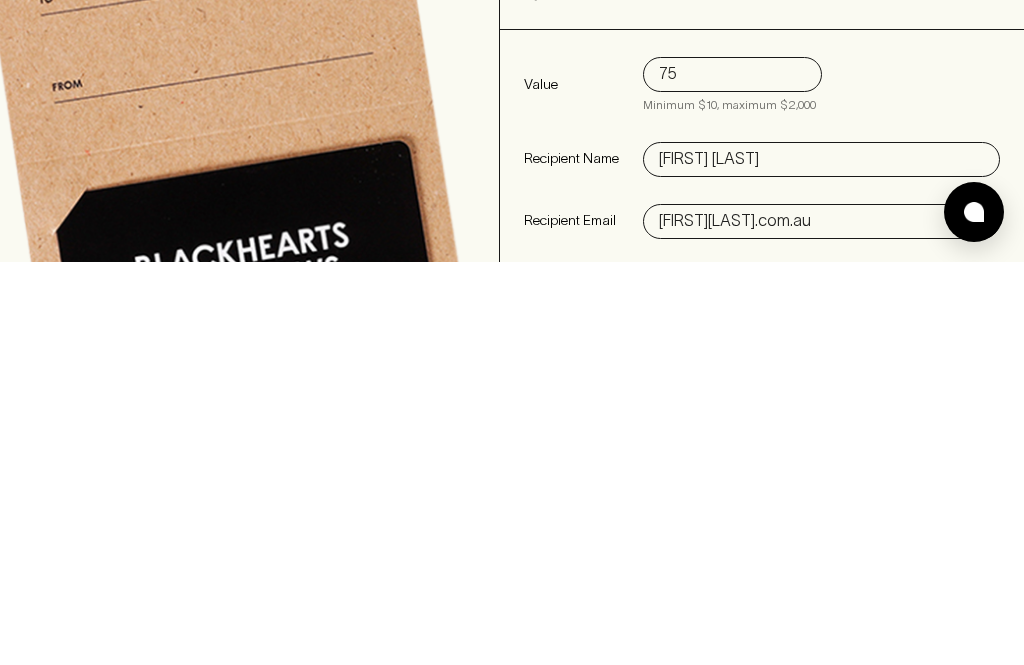 type on "[FIRST][LAST].com.au" 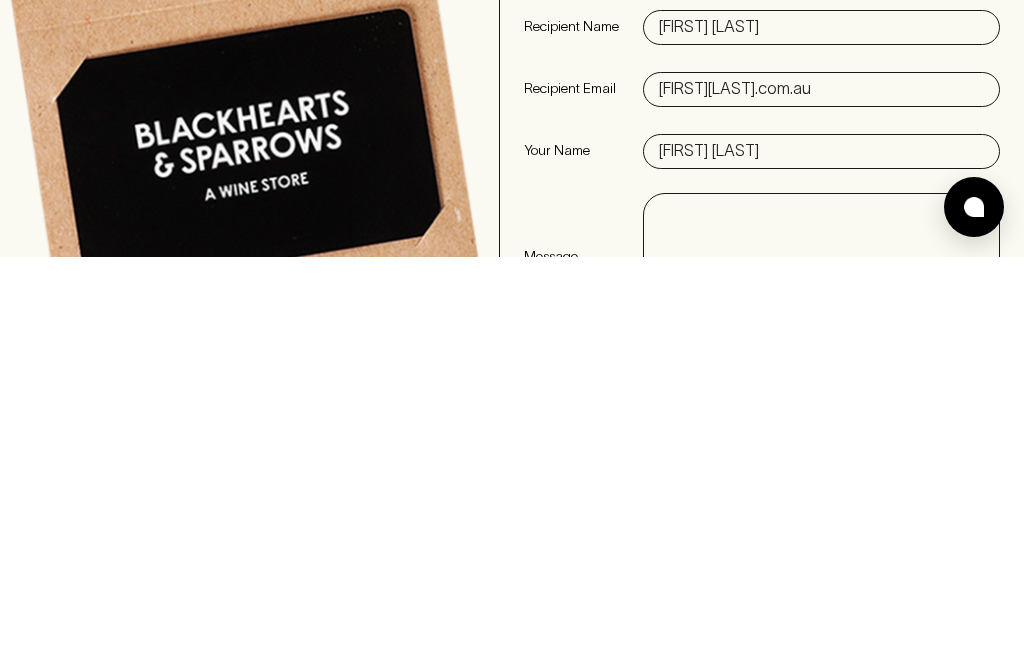 type on "[FIRST] [LAST]" 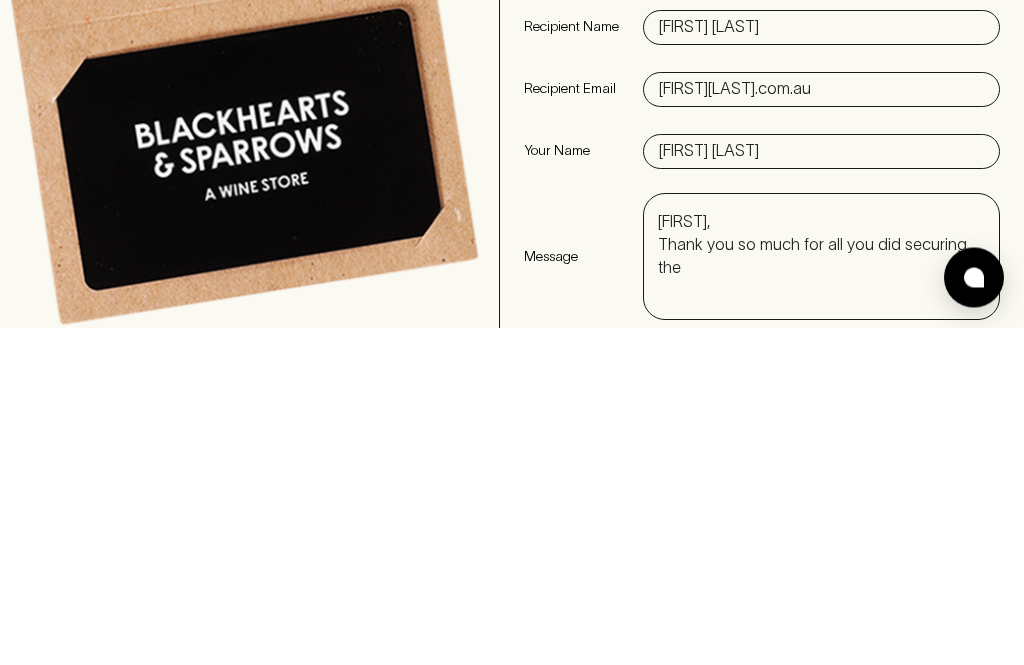 scroll, scrollTop: 242, scrollLeft: 0, axis: vertical 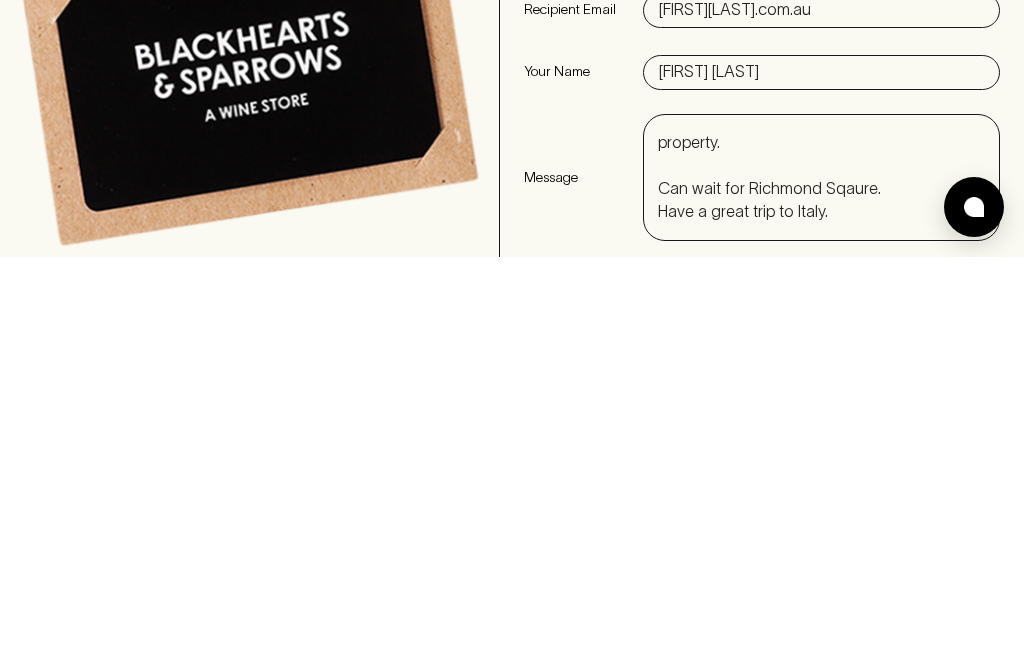 click on "[FIRST],
Thank you so much for all you did securing the apartment. It was so stressful and I am sure your involvement was instrumental in this coming through.
Rest assured if and when my brother comes back from London, we will contact you for a property.
Can wait for Richmond Sqaure.
Have a great trip to Italy." at bounding box center [821, 585] 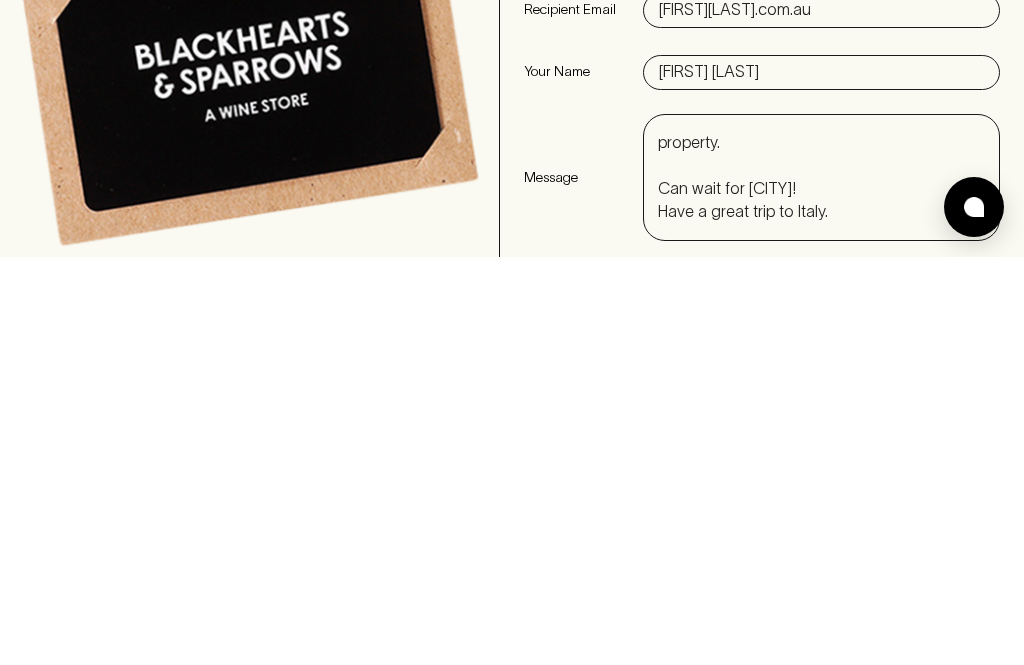 click on "[FIRST],
Thank you so much for all you did securing the apartment. It was so stressful and I am sure your involvement was instrumental in this coming through.
Rest assured if and when my brother comes back from [CITY], we will contact you for a property.
Can wait for [CITY]!
Have a great trip to Italy." at bounding box center (821, 585) 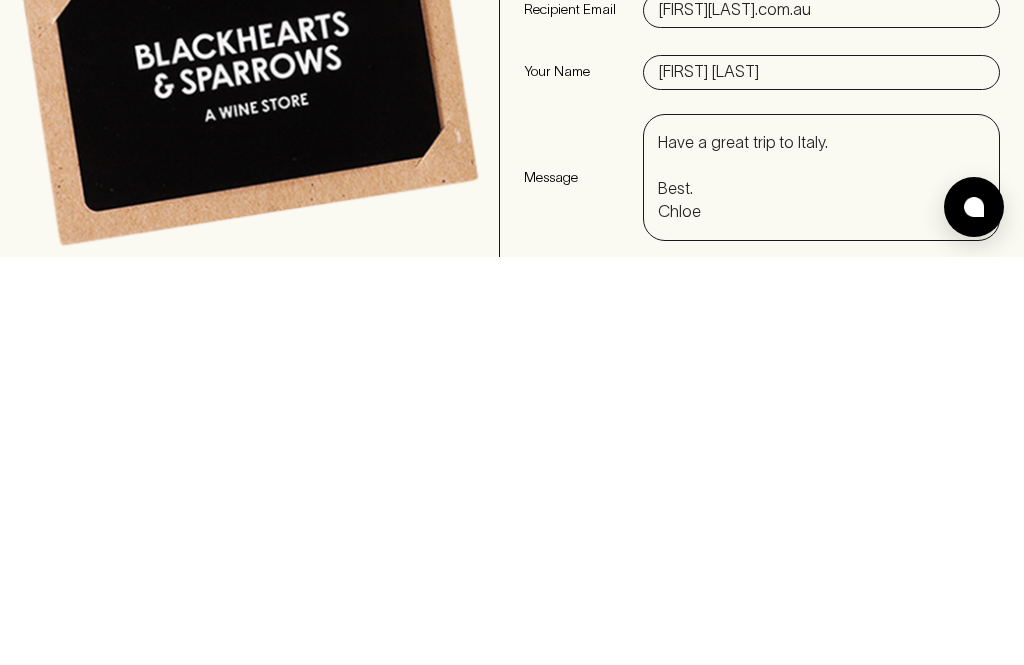 scroll, scrollTop: 250, scrollLeft: 0, axis: vertical 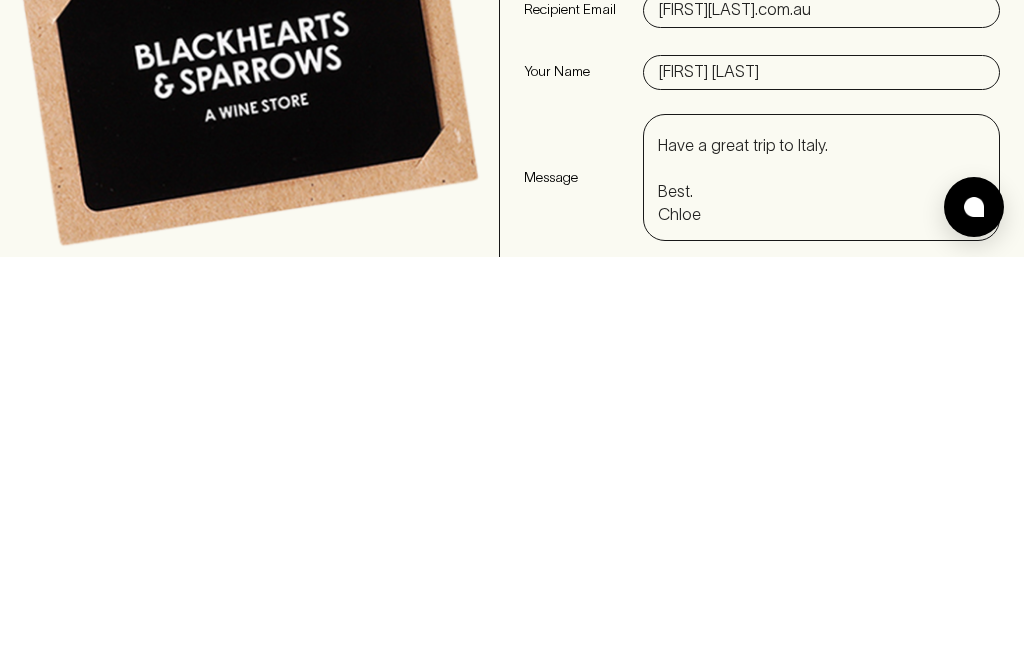 type on "[FIRST],
Thank you so much for all you did securing the apartment. It was so stressful and I am sure your involvement was instrumental in this coming through.
Rest assured if and when my brother comes back from London, we will contact you for a property.
Can wait for [LOCATION] Square!
Have a great trip to Italy.
Best.
Chloe" 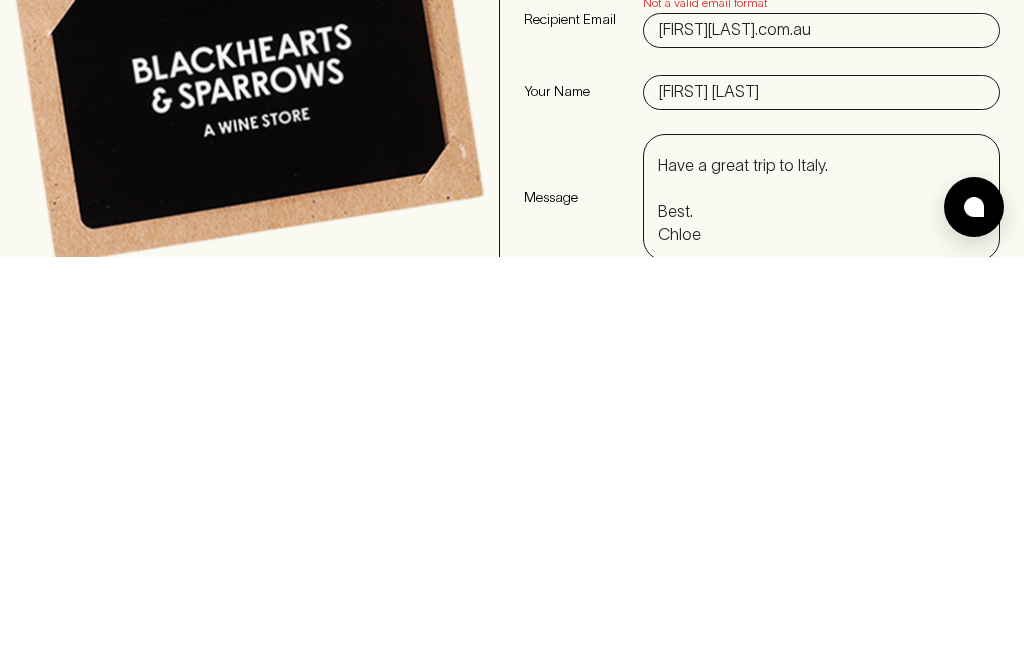 scroll, scrollTop: 650, scrollLeft: 0, axis: vertical 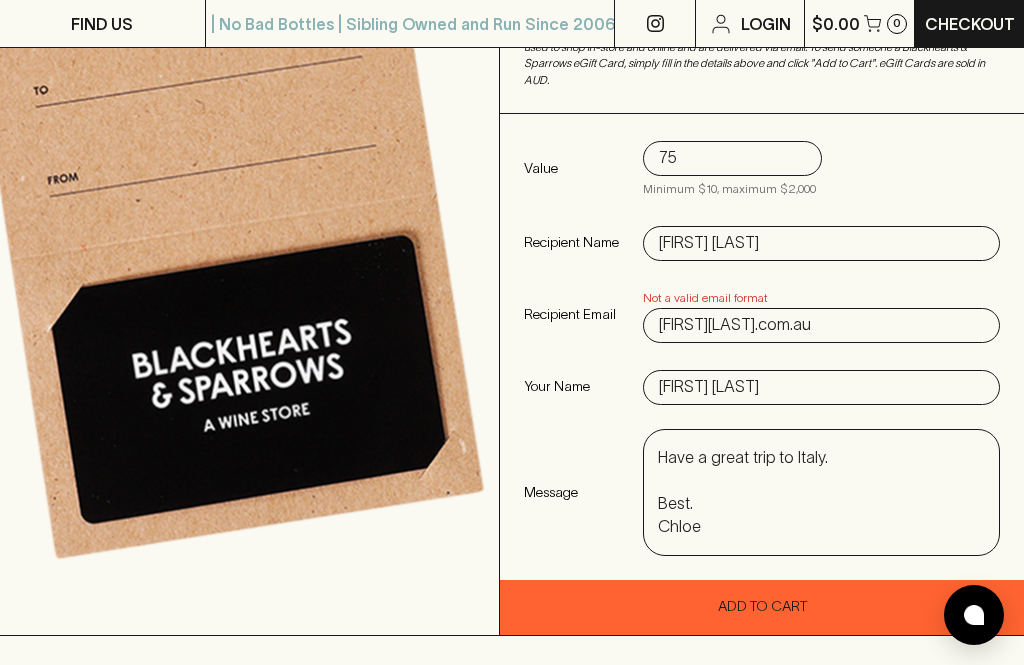 click on "75" at bounding box center (732, 158) 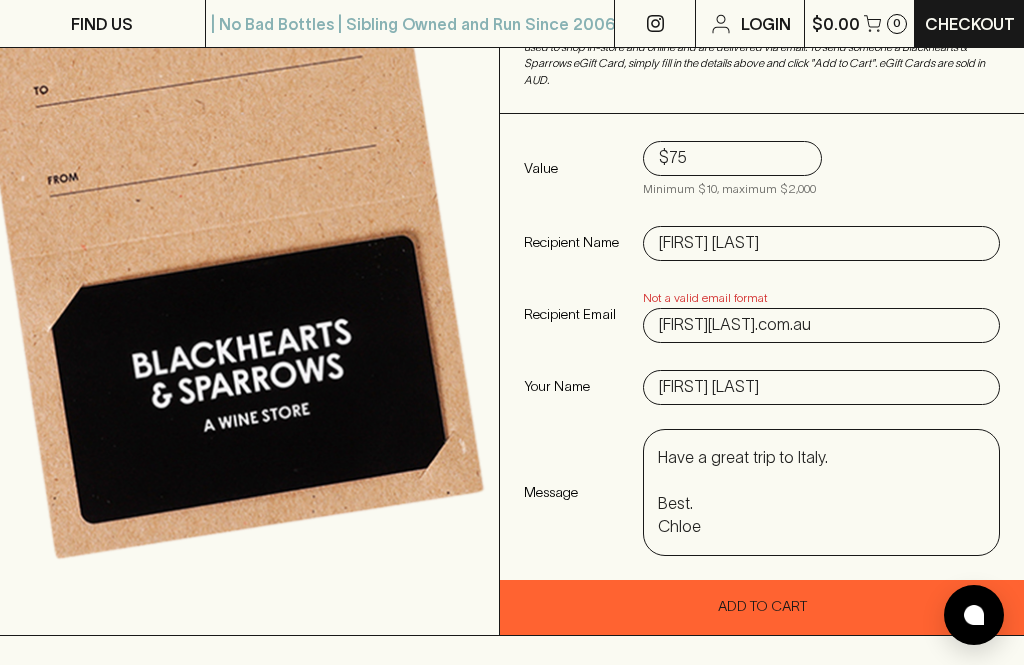 type on "$75" 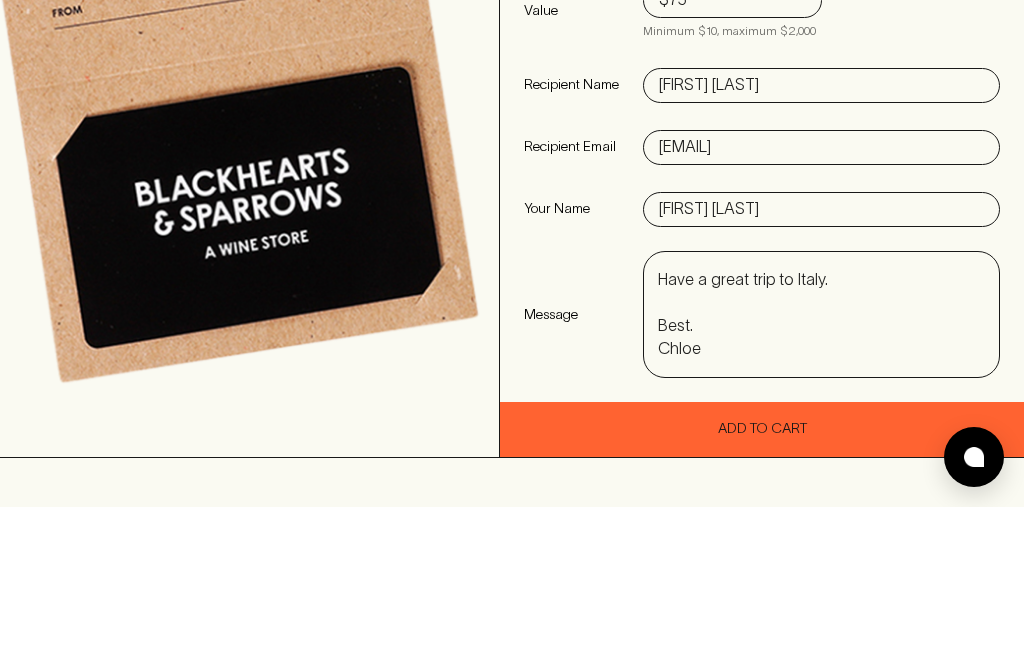 scroll, scrollTop: 513, scrollLeft: 0, axis: vertical 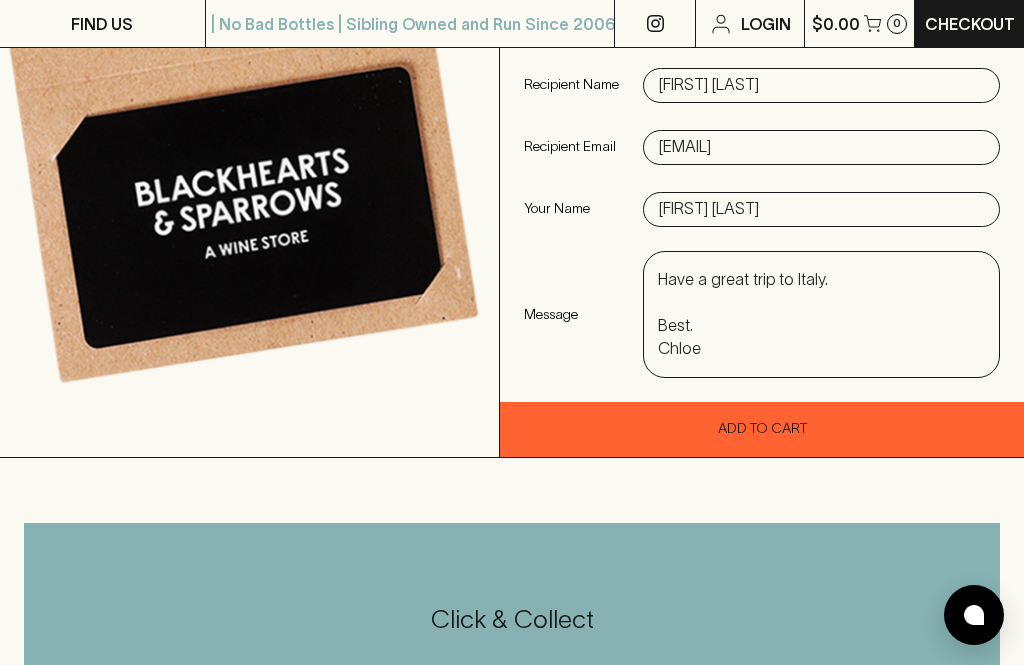 type on "[EMAIL]" 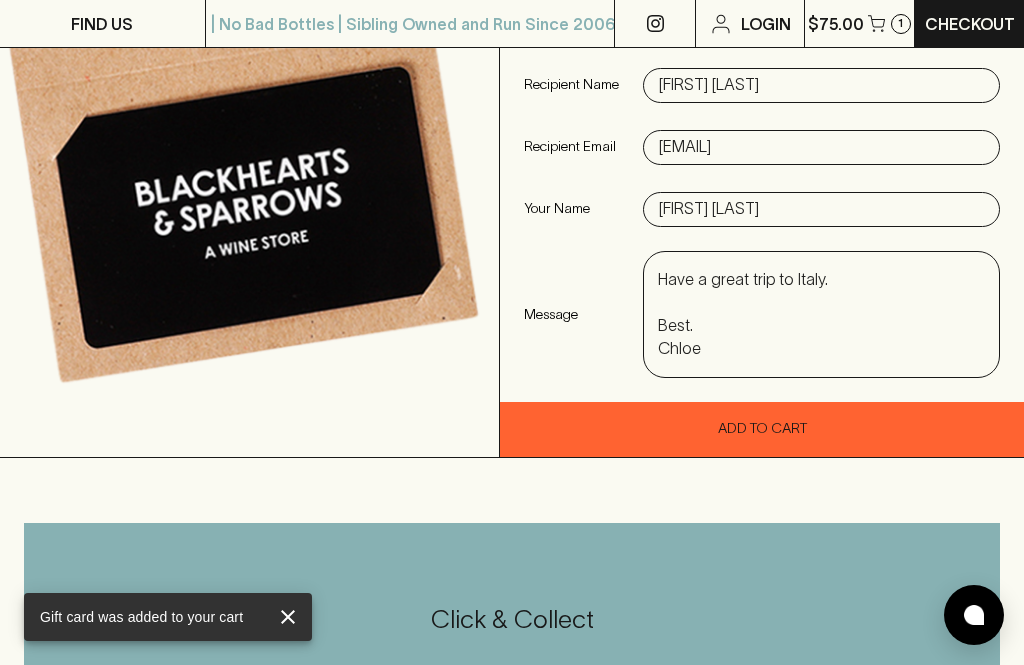 type on "$50" 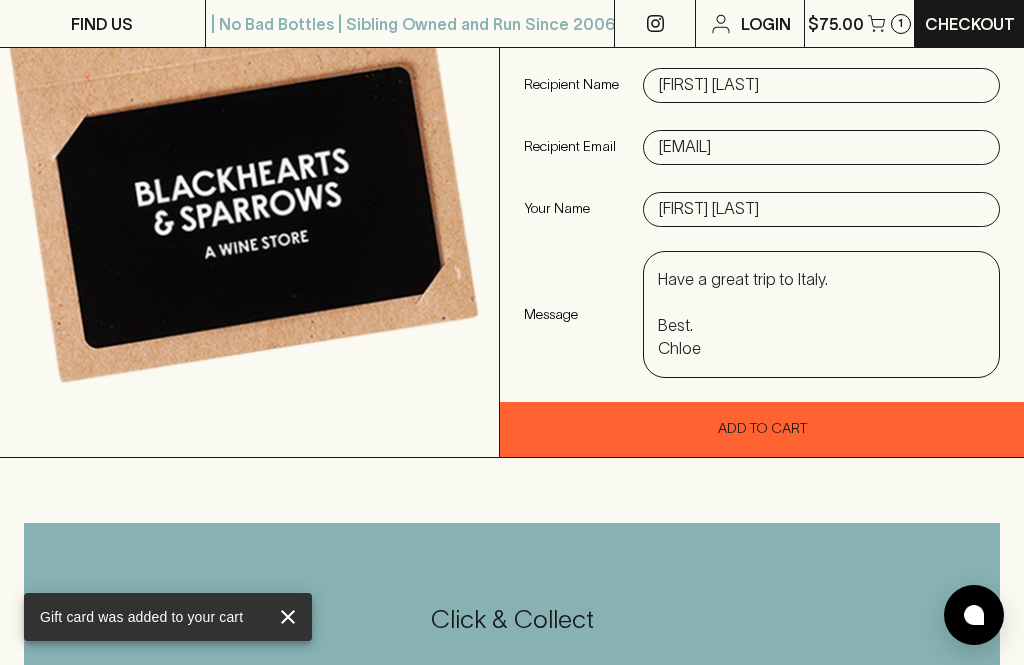 type 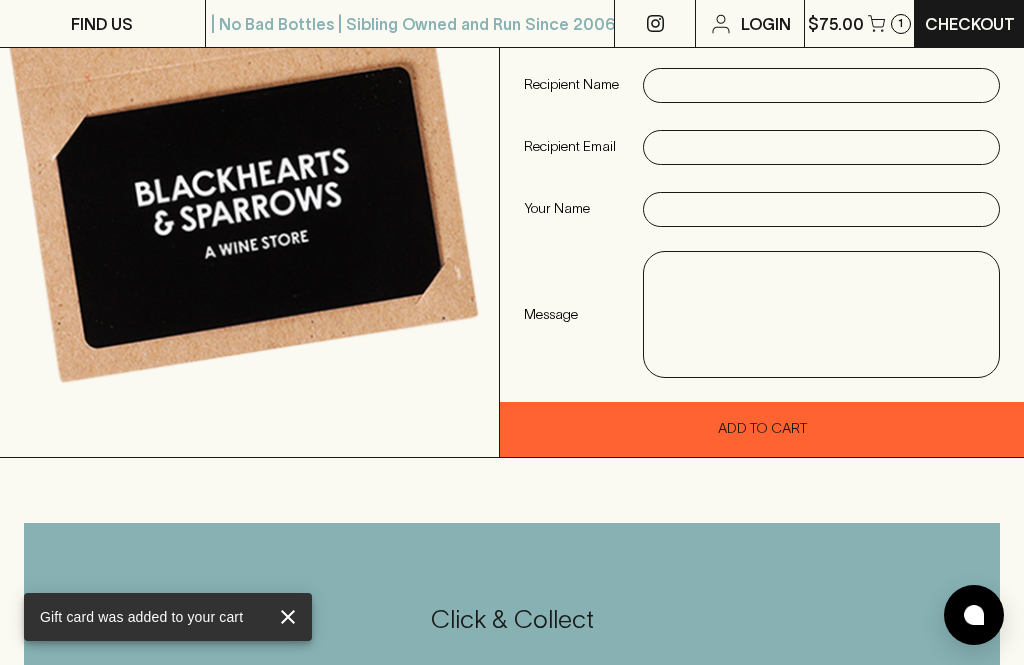 scroll, scrollTop: 0, scrollLeft: 0, axis: both 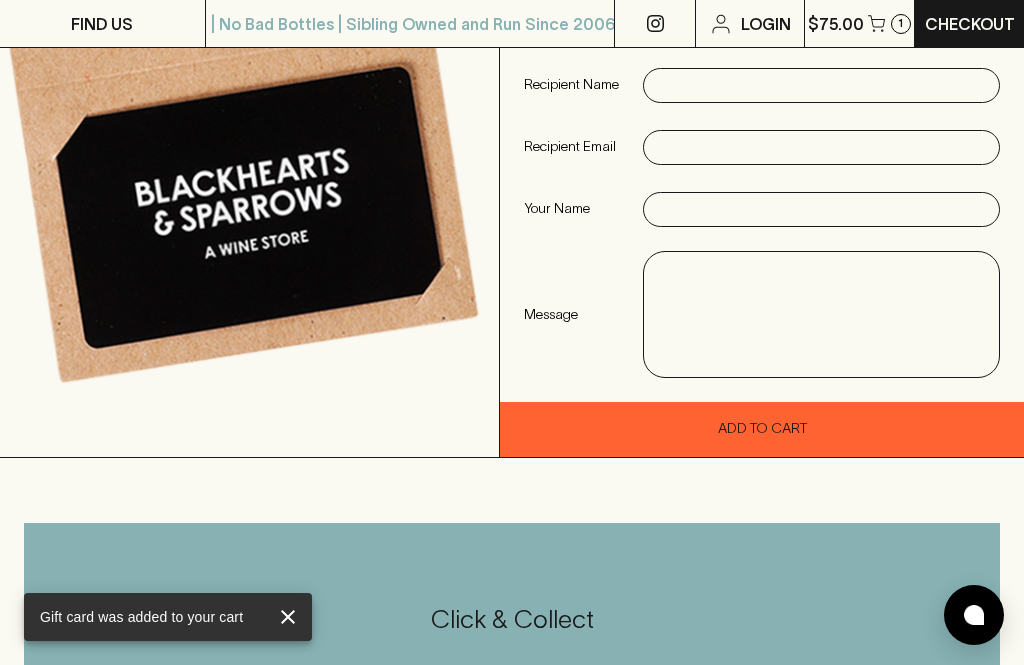 click on "Checkout" at bounding box center [970, 24] 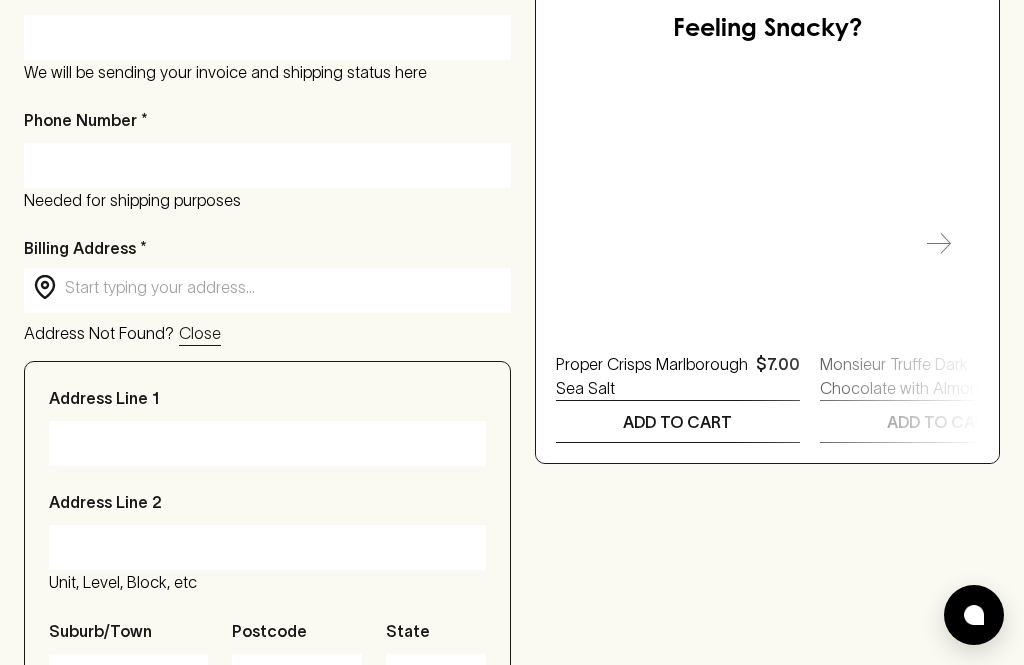 click 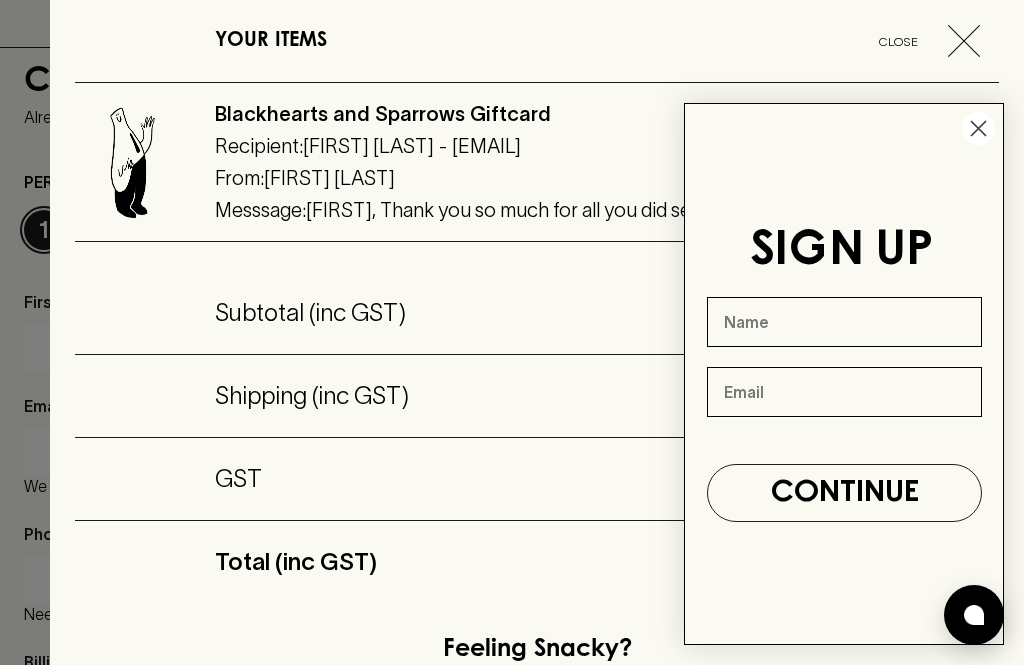 scroll, scrollTop: 218, scrollLeft: 0, axis: vertical 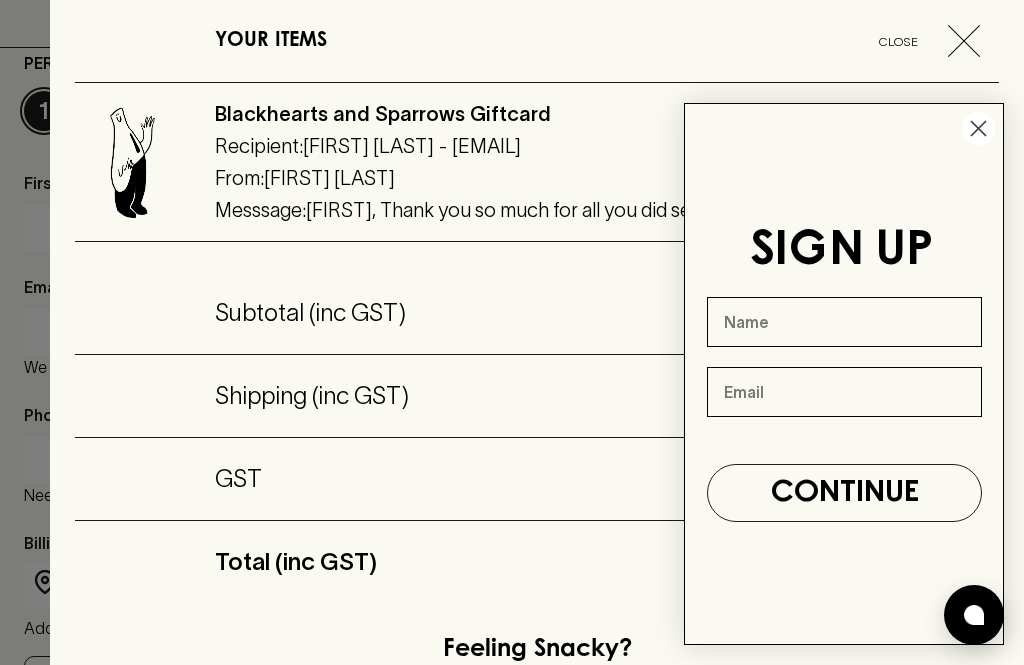 click 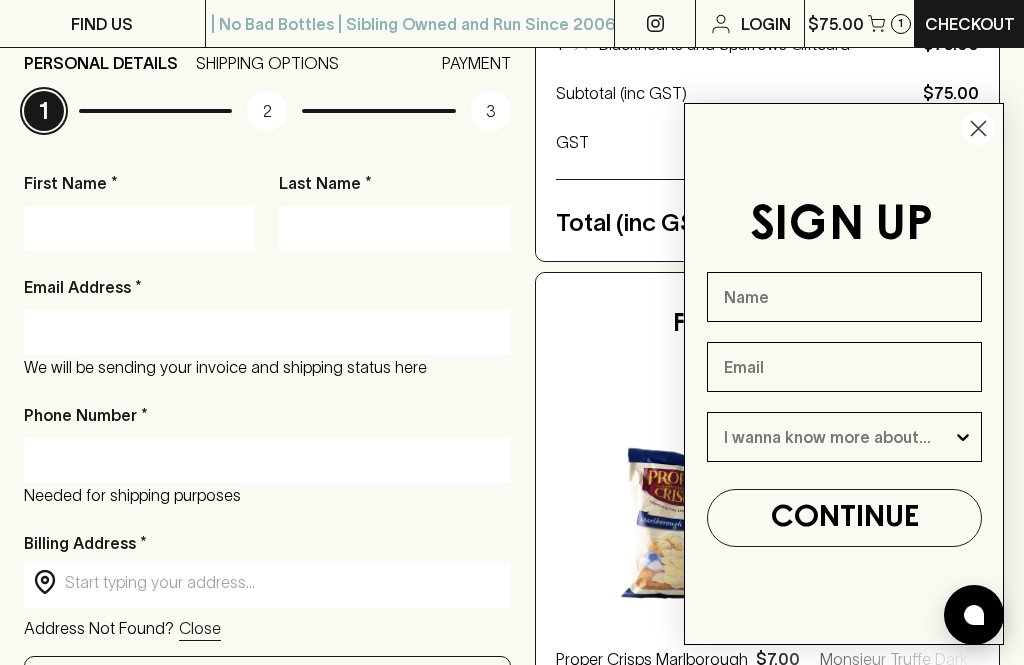 click 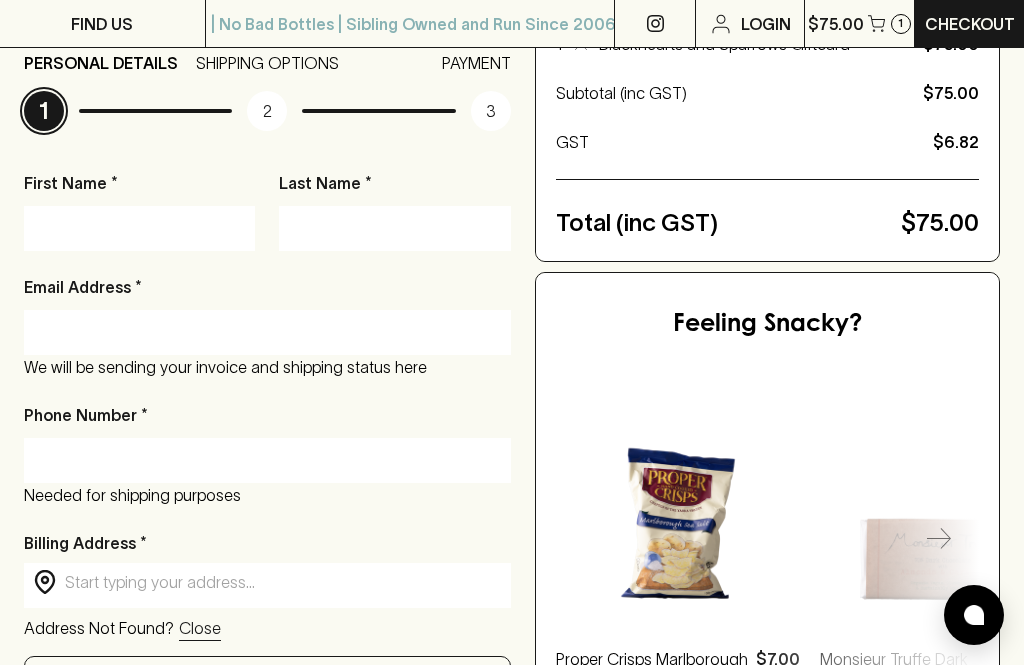 click on "First Name *" at bounding box center [139, 228] 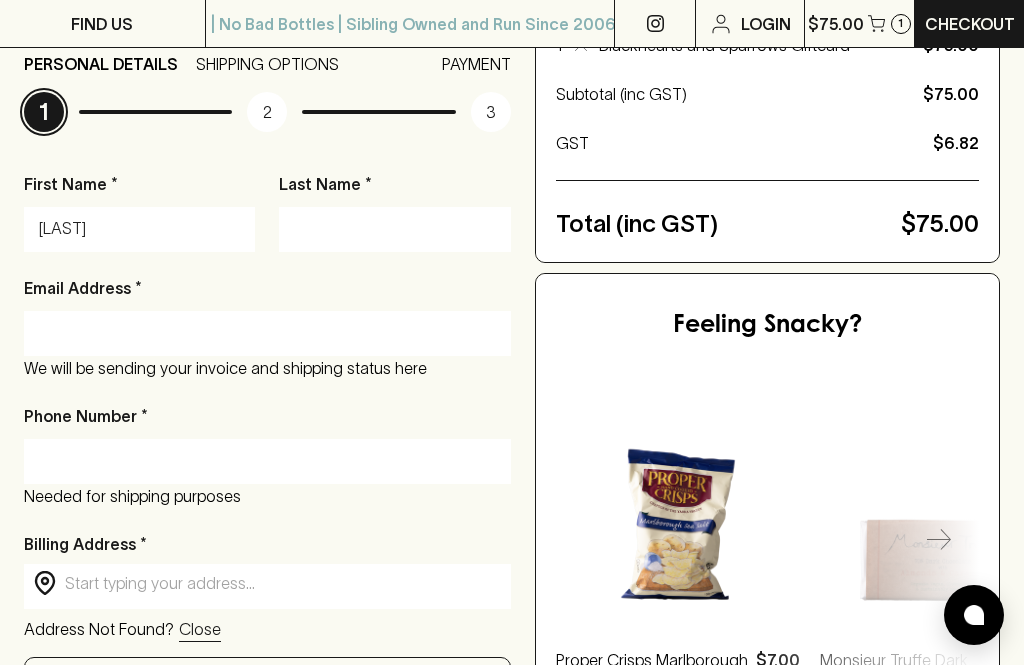 type on "[LAST]" 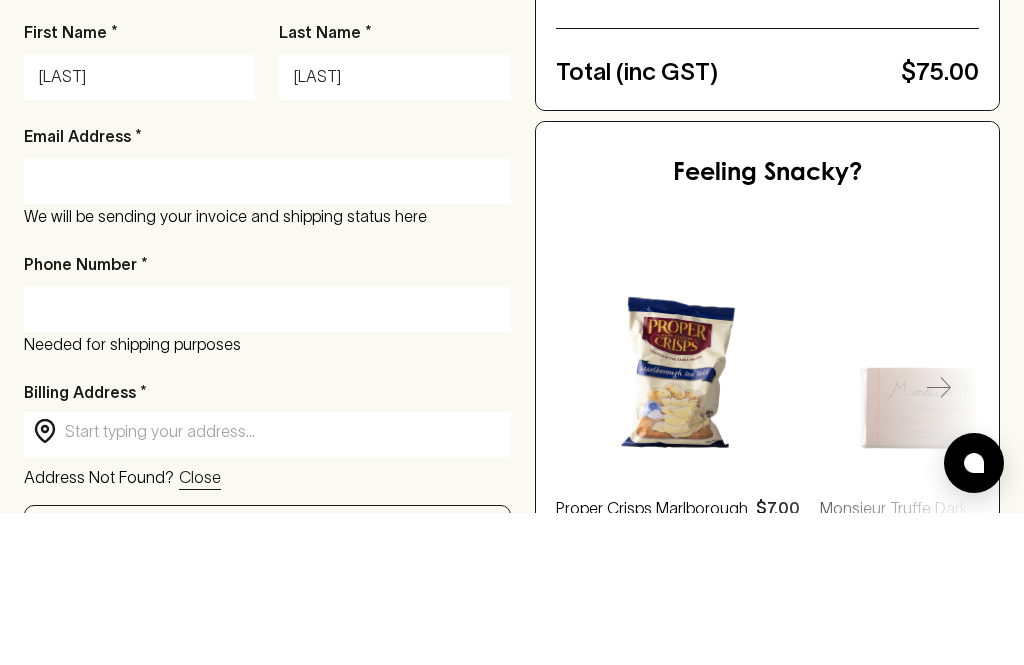 type on "[LAST]" 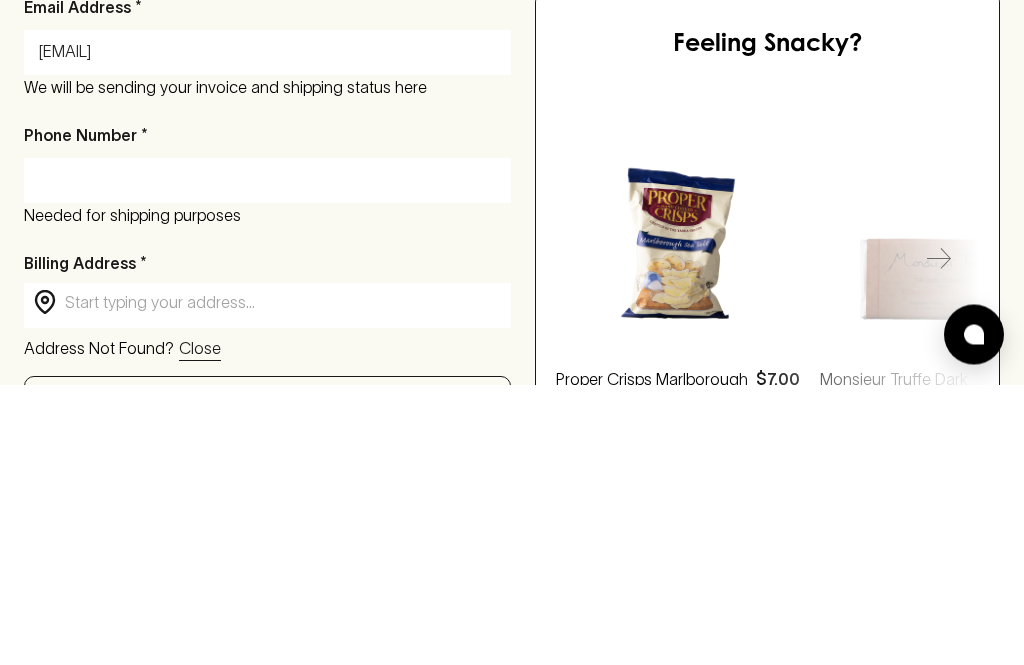 type on "[EMAIL]" 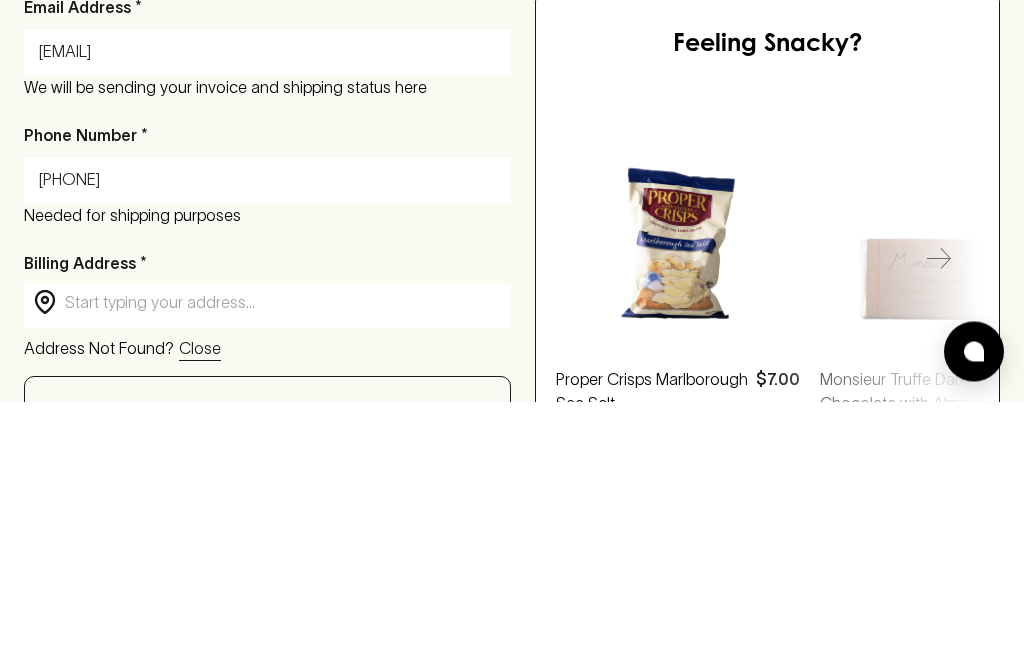 scroll, scrollTop: 235, scrollLeft: 0, axis: vertical 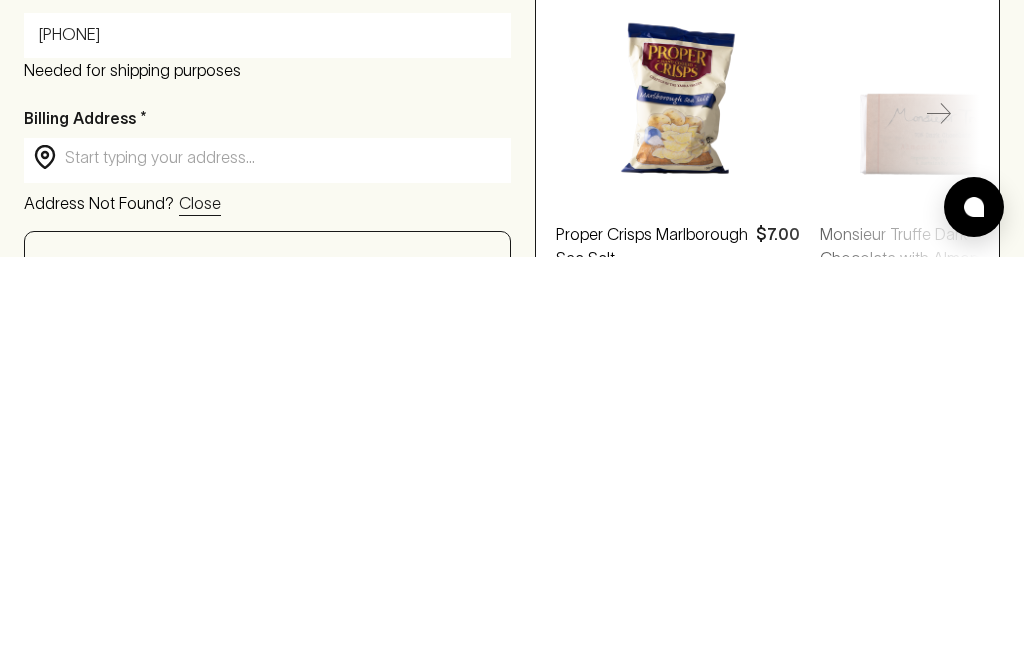 type on "[PHONE]" 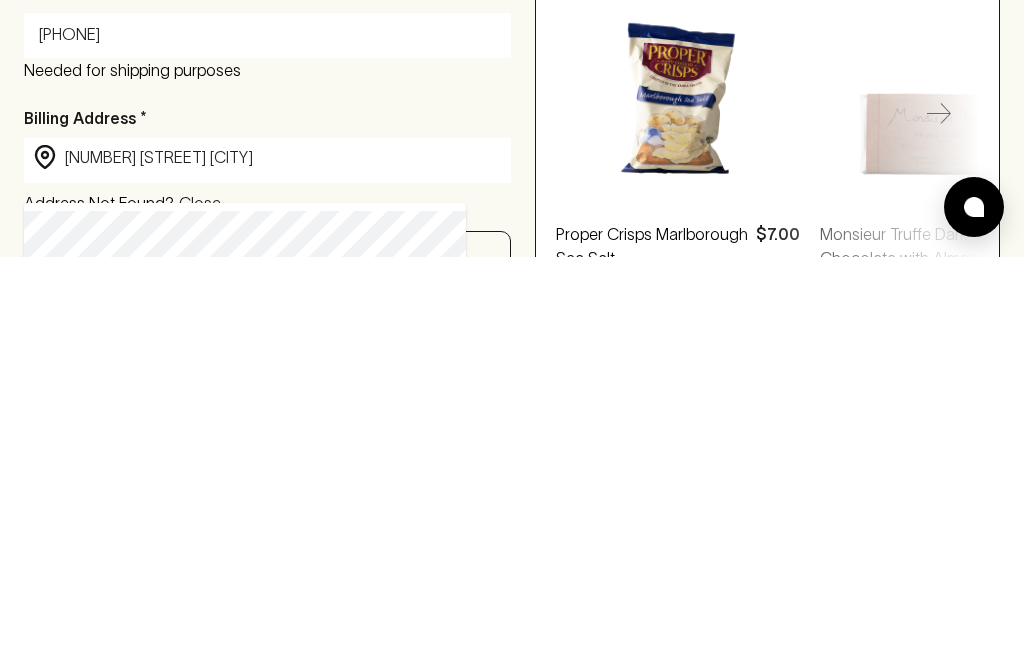 type on "[NUMBER] [STREET], [CITY] [STATE], [COUNTRY]" 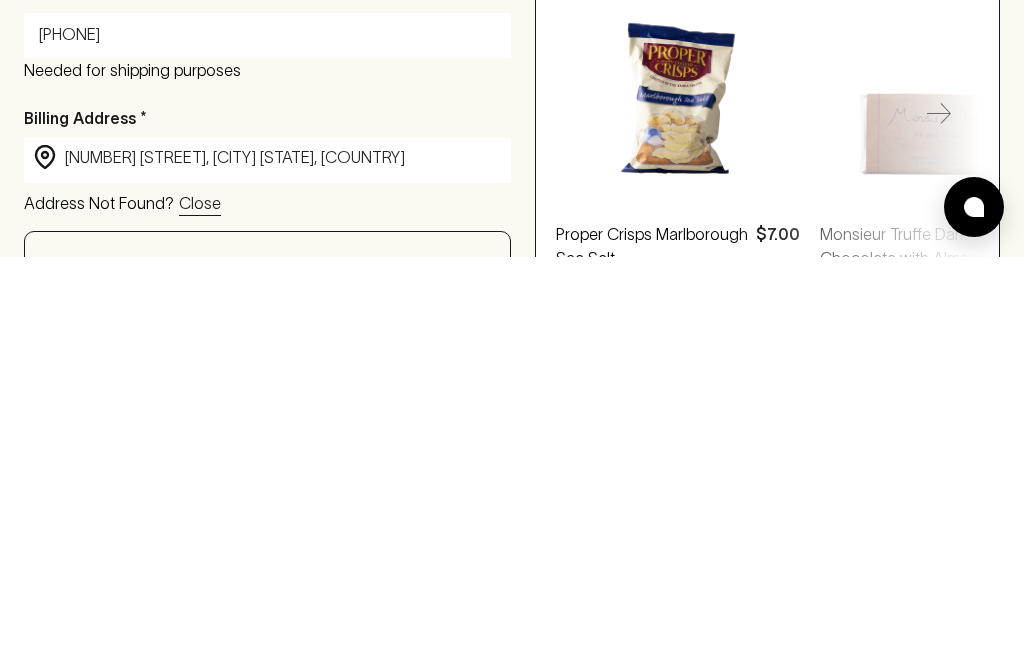 type on "[NUMBER] [STREET]" 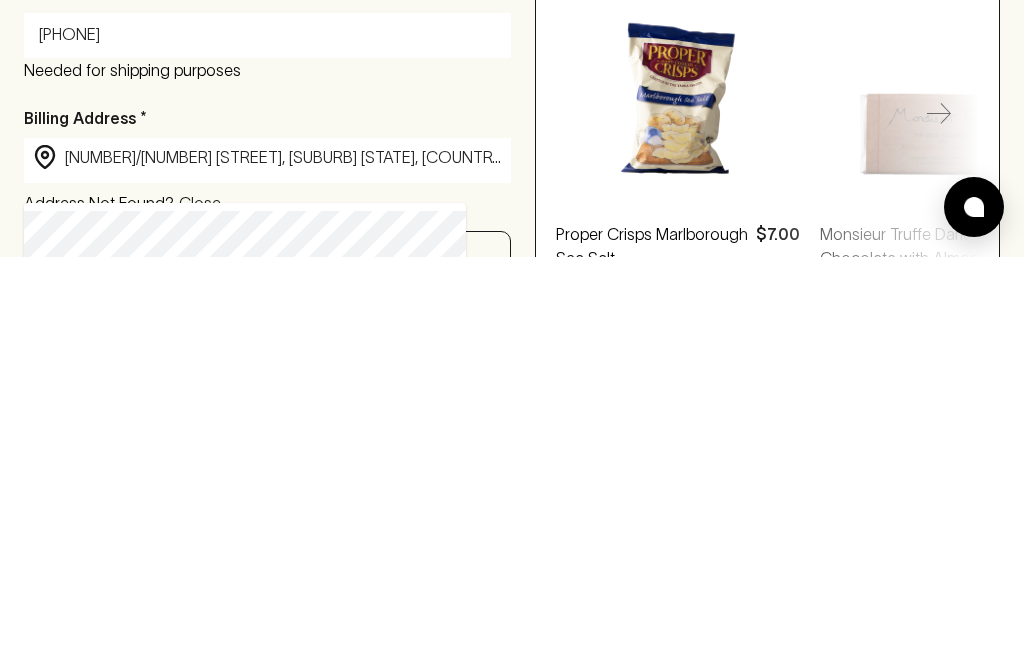 click on "[NUMBER]/[NUMBER] [STREET], [SUBURB] [STATE], [COUNTRY]" at bounding box center [283, 565] 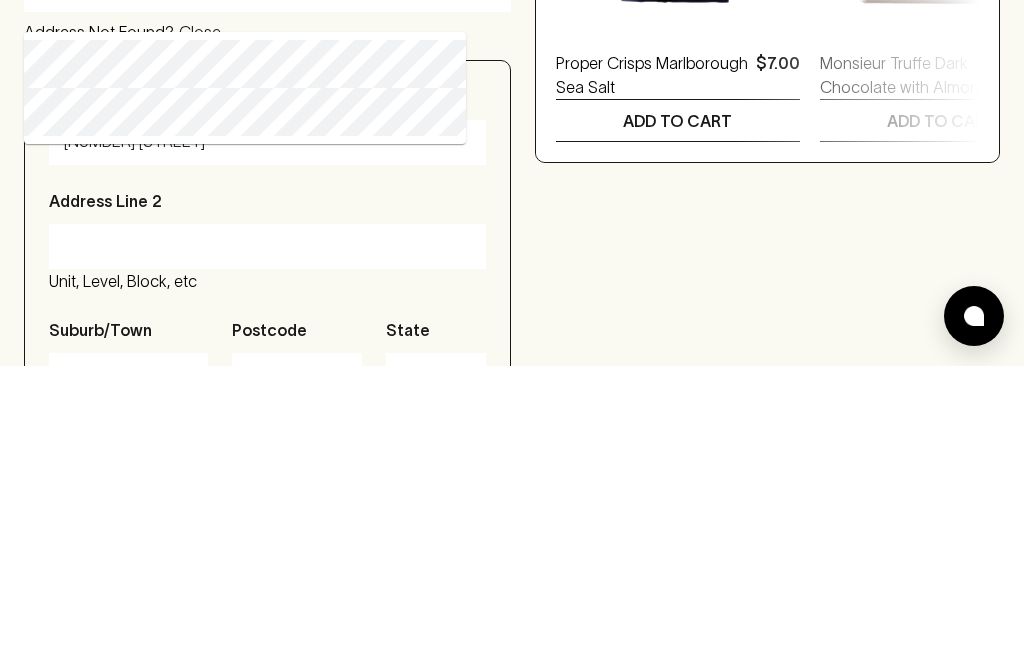 scroll, scrollTop: 516, scrollLeft: 0, axis: vertical 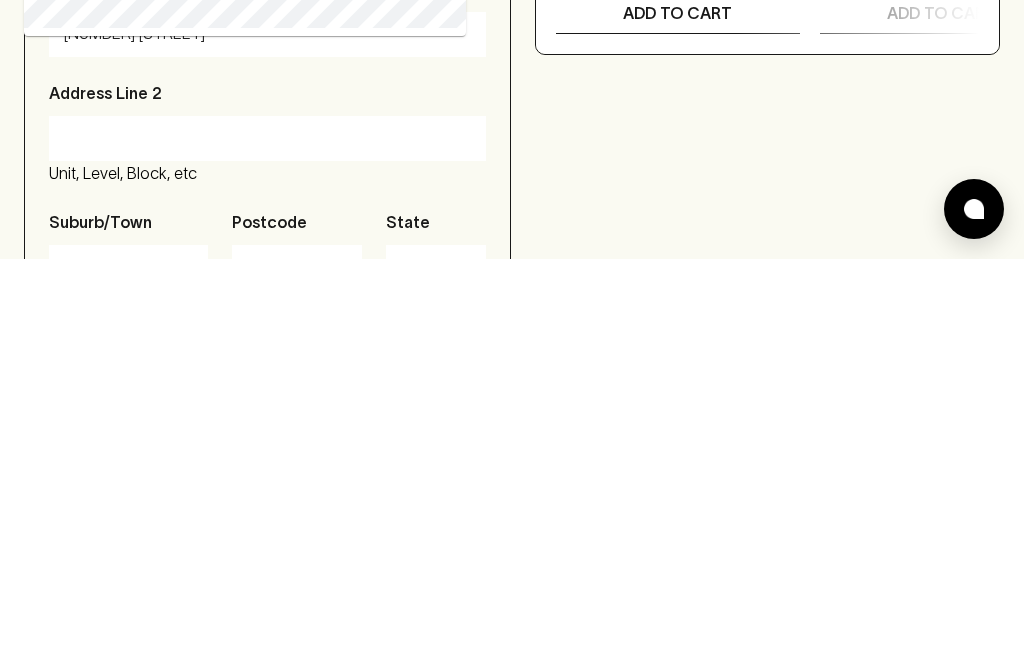 type on "[NUMBER]/[NUMBER] [STREET], [SUBURB] [STATE], [COUNTRY]" 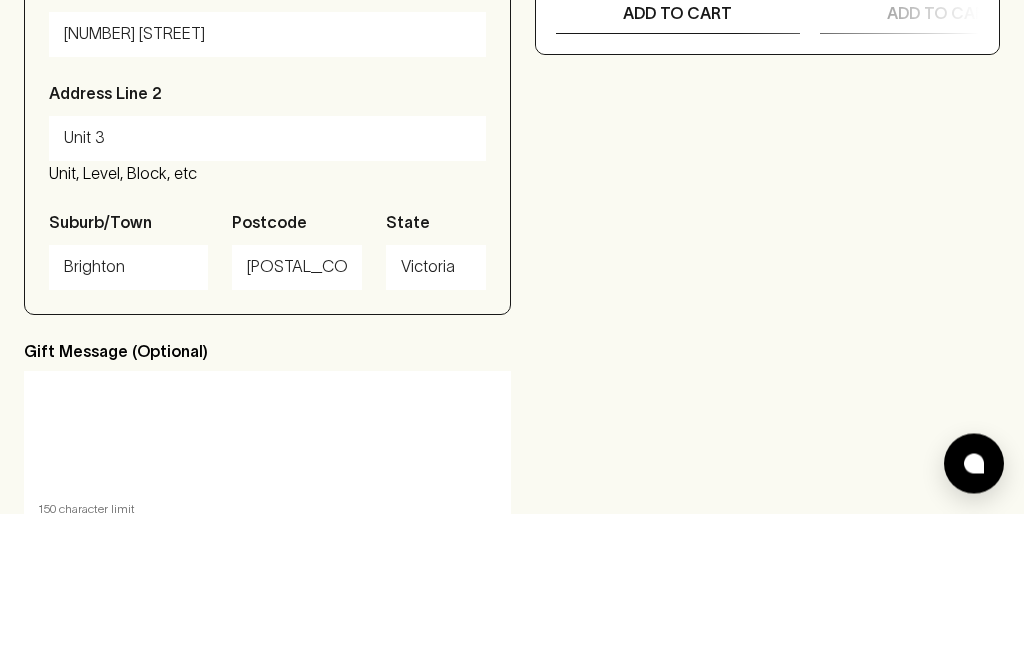 scroll, scrollTop: 772, scrollLeft: 0, axis: vertical 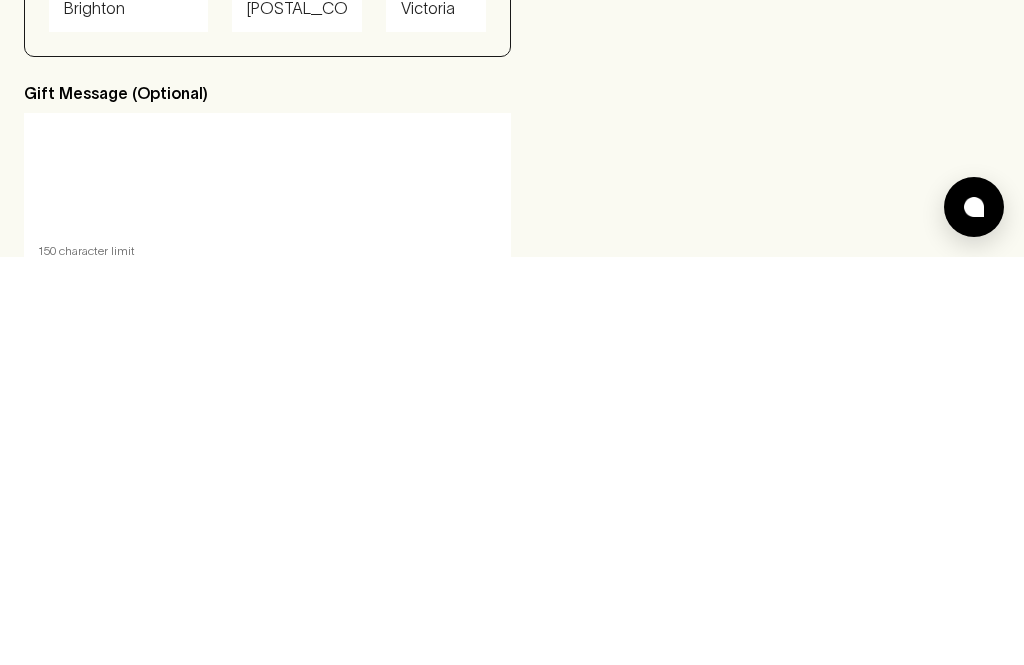 type on "Unit 3" 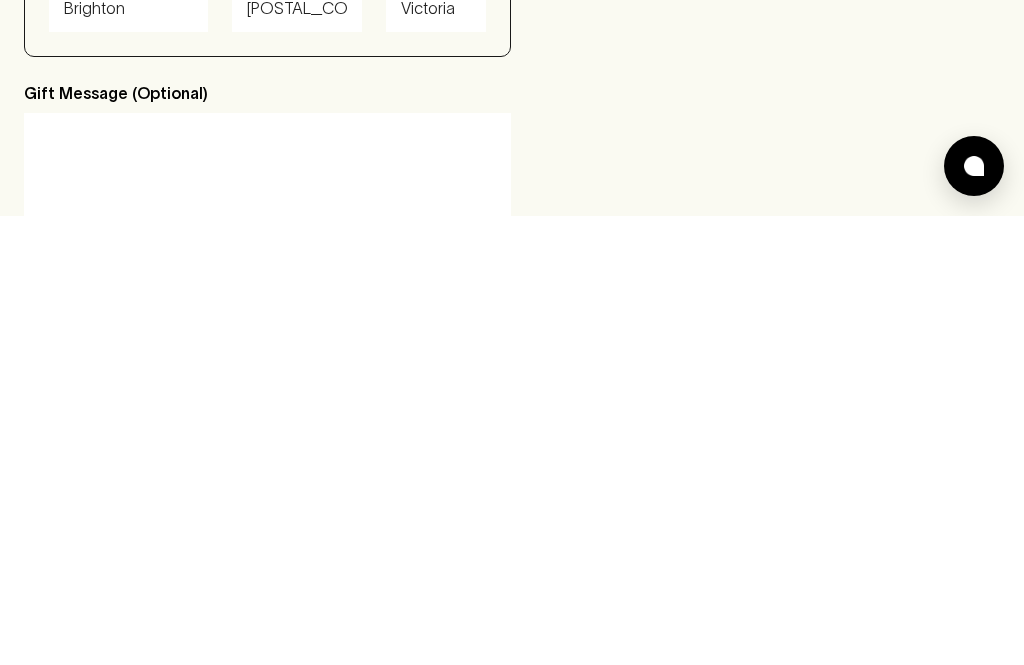 scroll, scrollTop: 744, scrollLeft: 0, axis: vertical 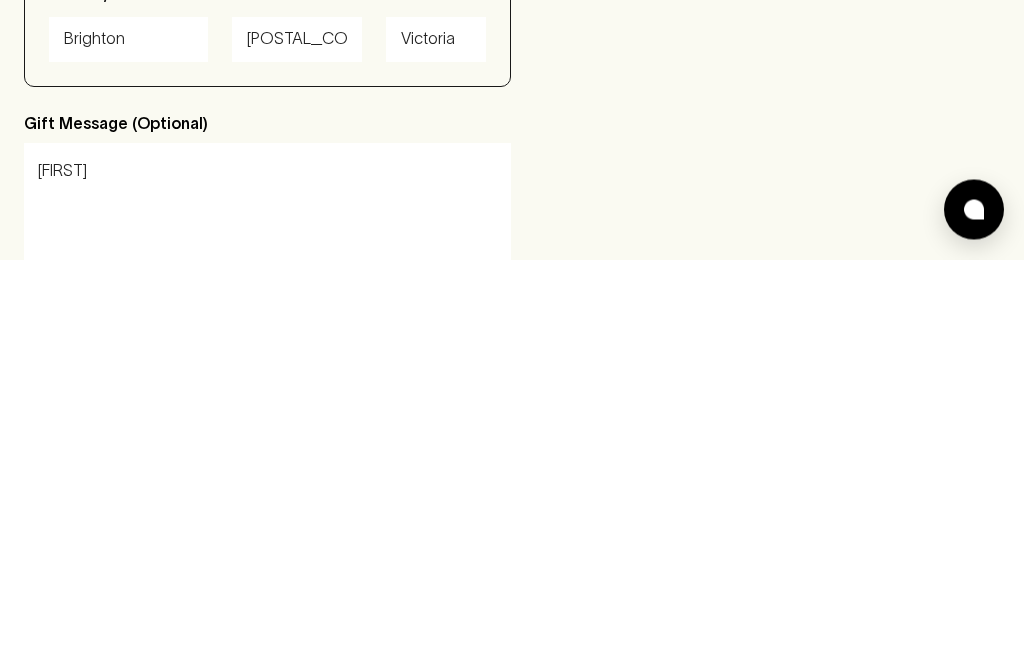 type on "[FIRST]" 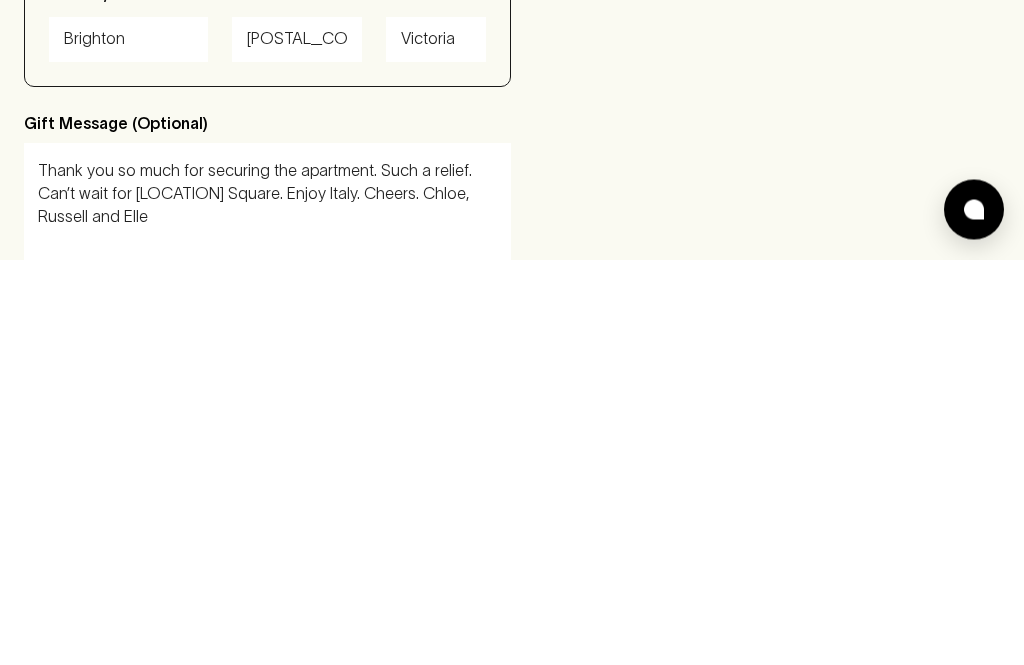 type on "Thank you so much for securing the apartment. Such a relief. Can’t wait for [LOCATION] Square. Enjoy Italy. Cheers. Chloe, Russell and Ellen" 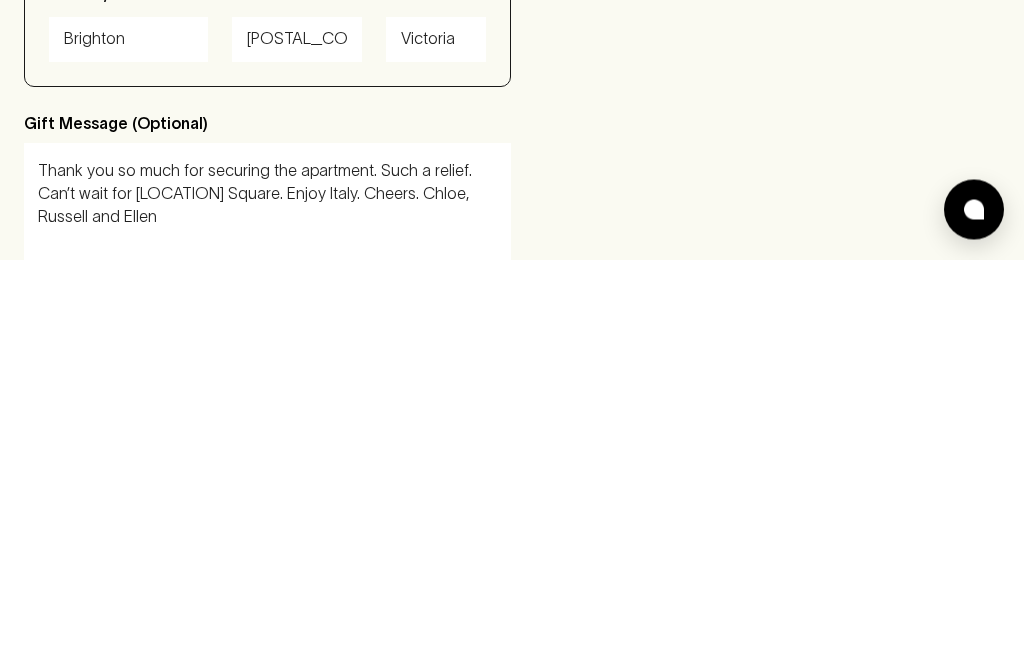 scroll, scrollTop: 1150, scrollLeft: 0, axis: vertical 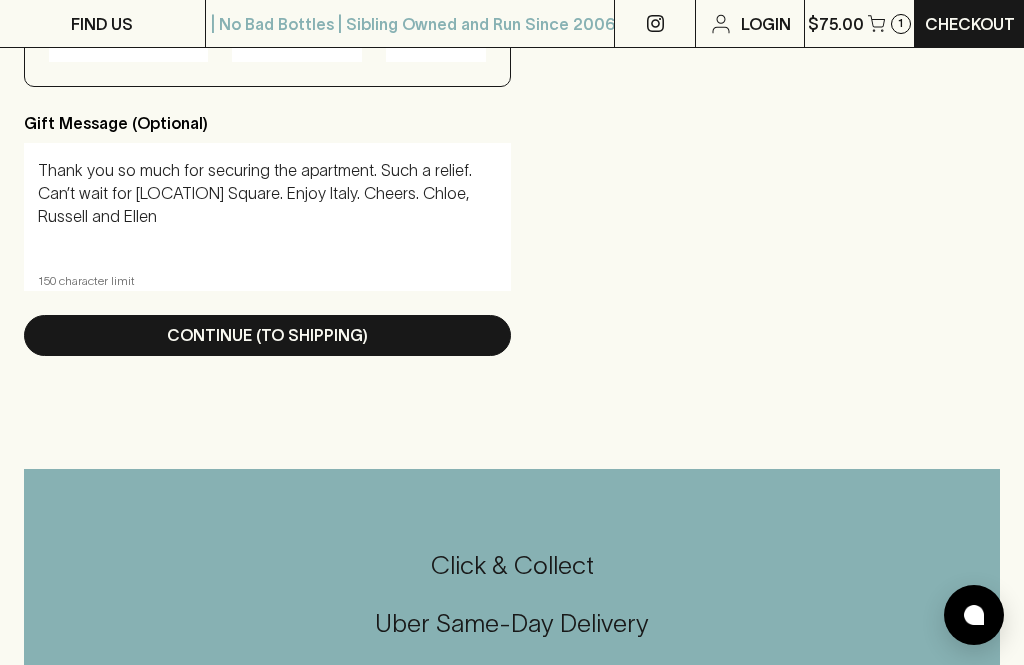click on "Continue (To Shipping)" at bounding box center [267, 335] 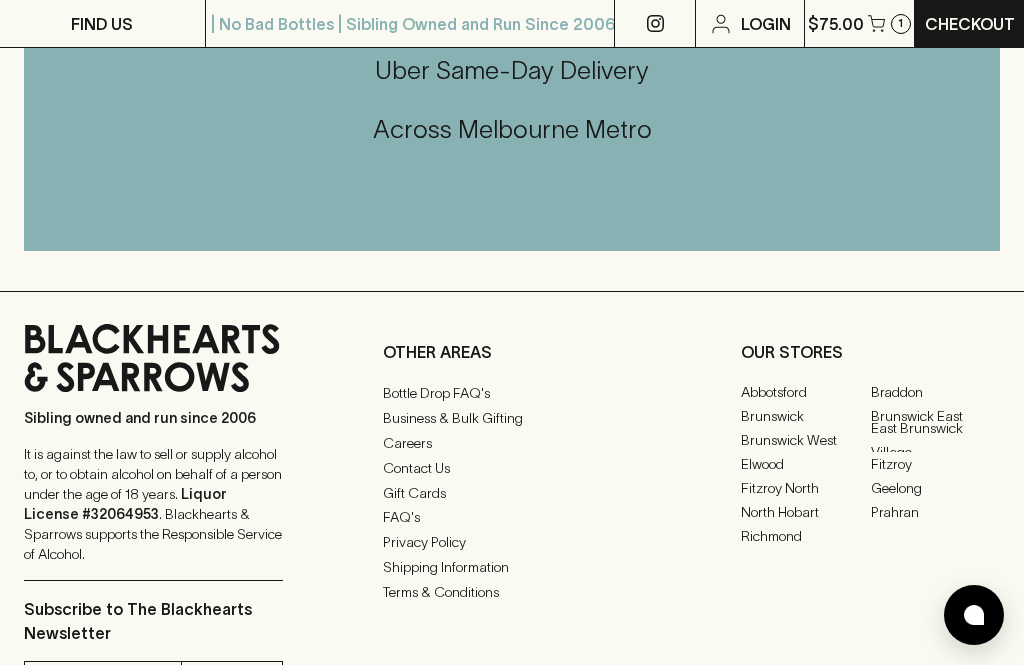 scroll, scrollTop: 0, scrollLeft: 0, axis: both 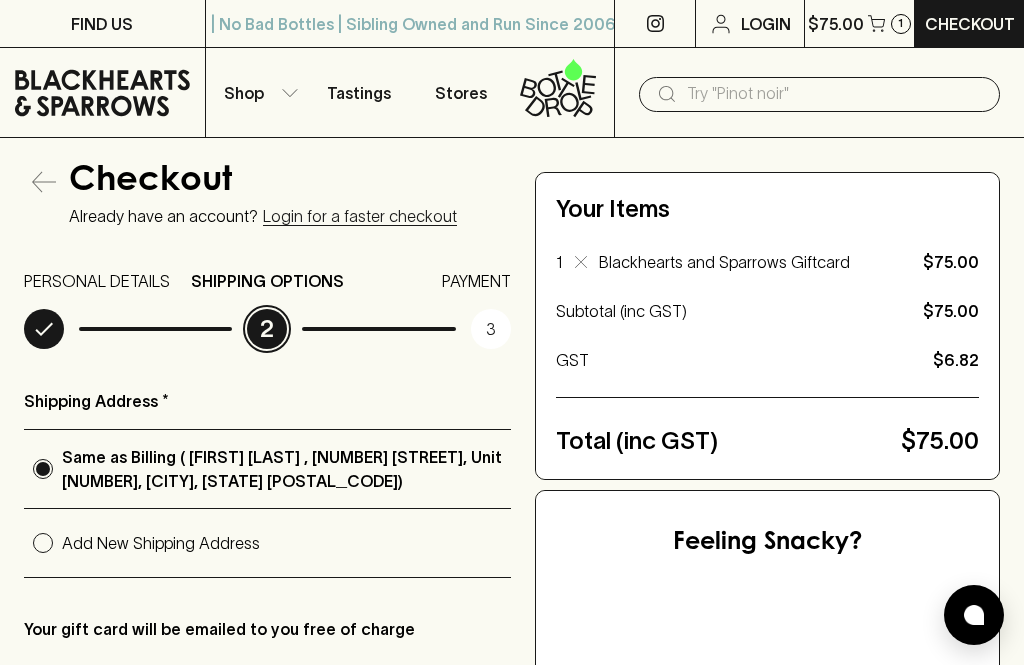 radio on "true" 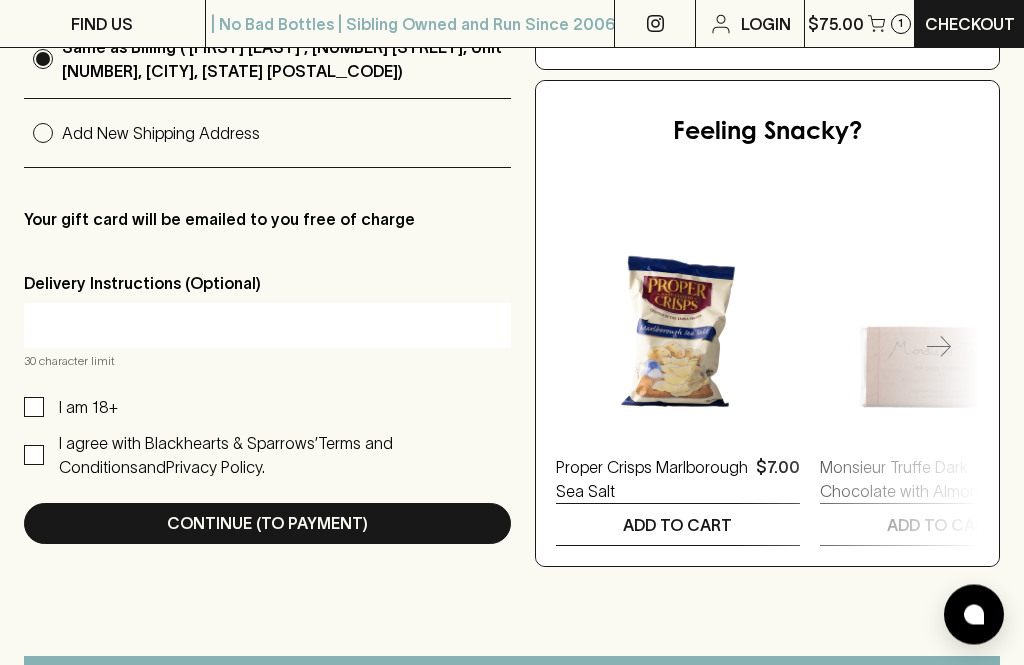 scroll, scrollTop: 410, scrollLeft: 0, axis: vertical 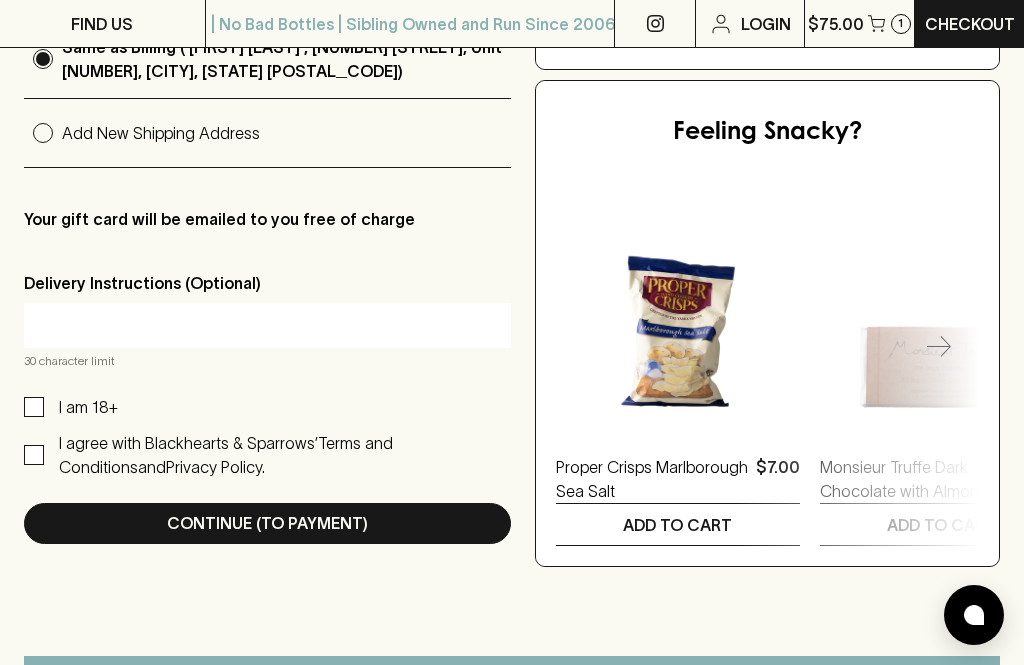 click on "I am 18+" at bounding box center (81, 407) 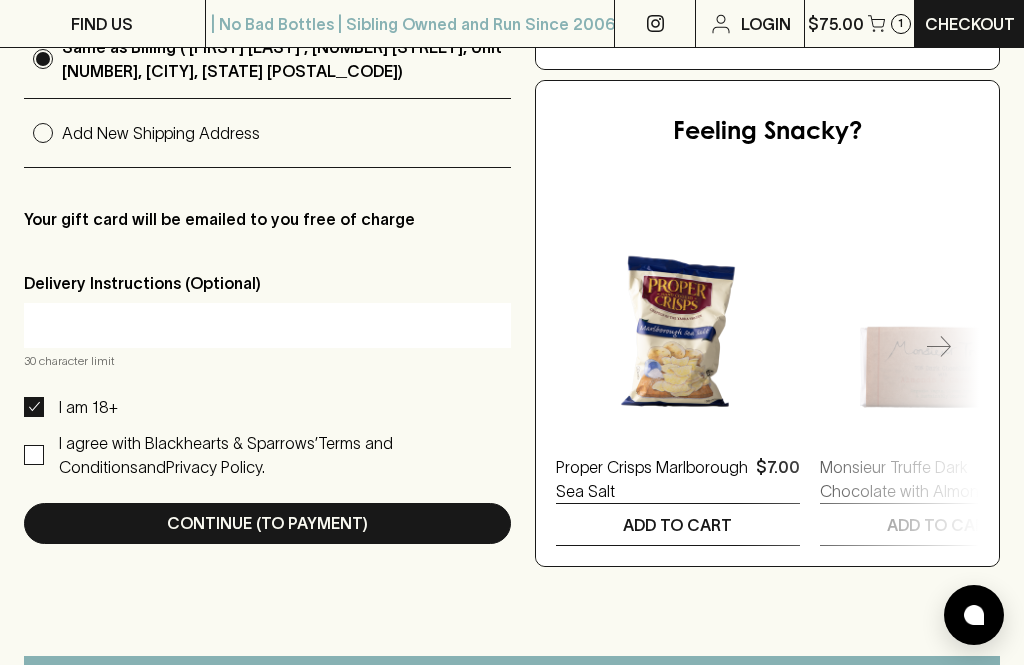 click on "I am 18+" at bounding box center [81, 407] 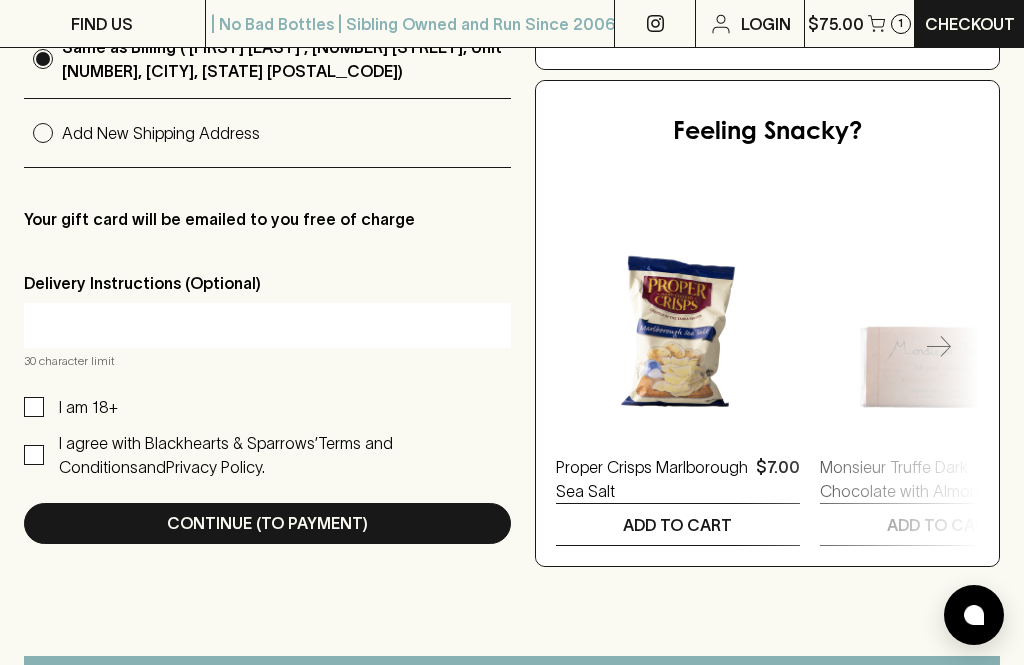 click on "I am 18+" at bounding box center (34, 407) 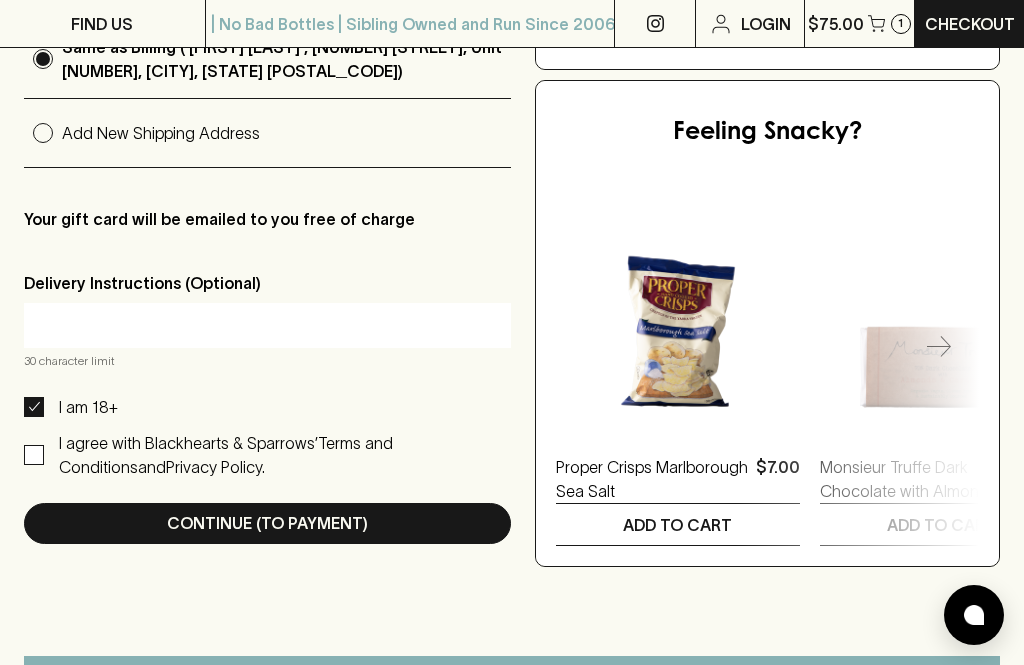 click on "I agree with Blackhearts & Sparrows’   Terms and Conditions  and  Privacy Policy." at bounding box center (34, 455) 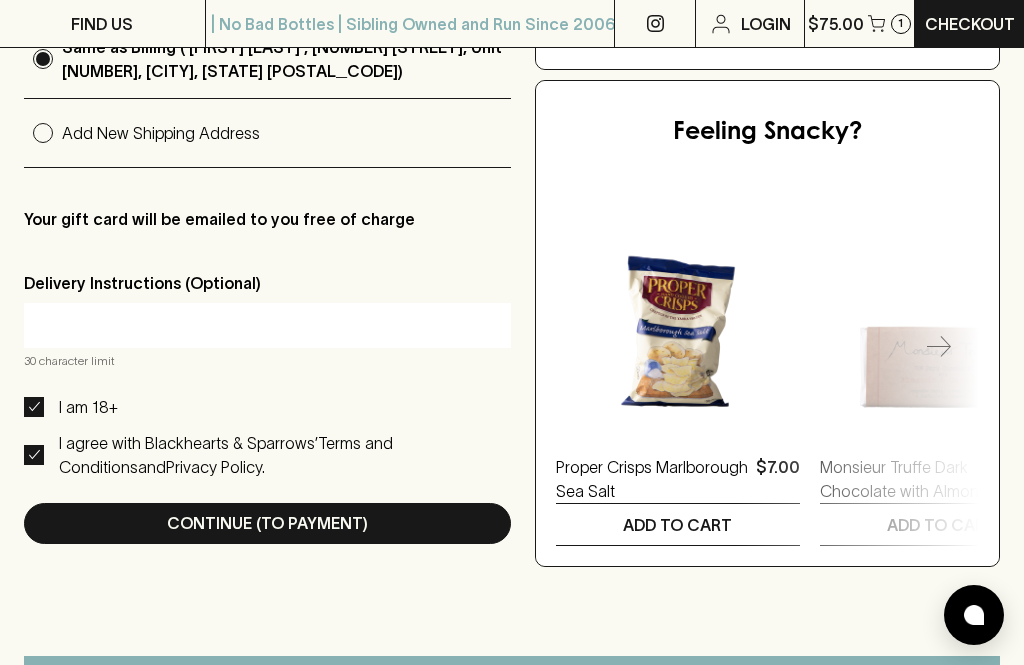 click on "Continue (To Payment)" at bounding box center (267, 523) 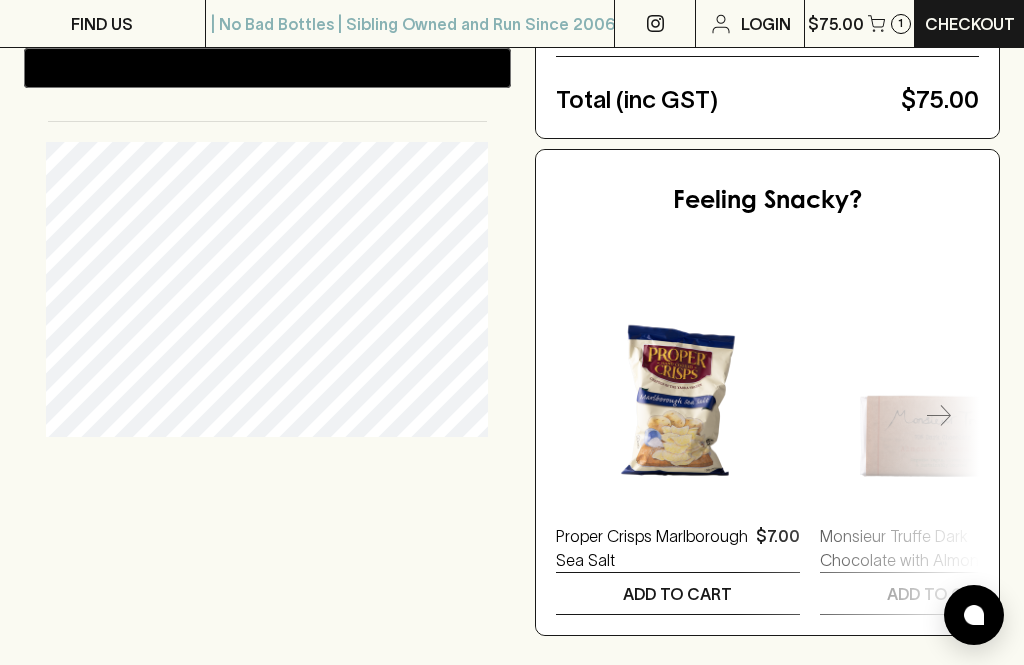 scroll, scrollTop: 343, scrollLeft: 0, axis: vertical 